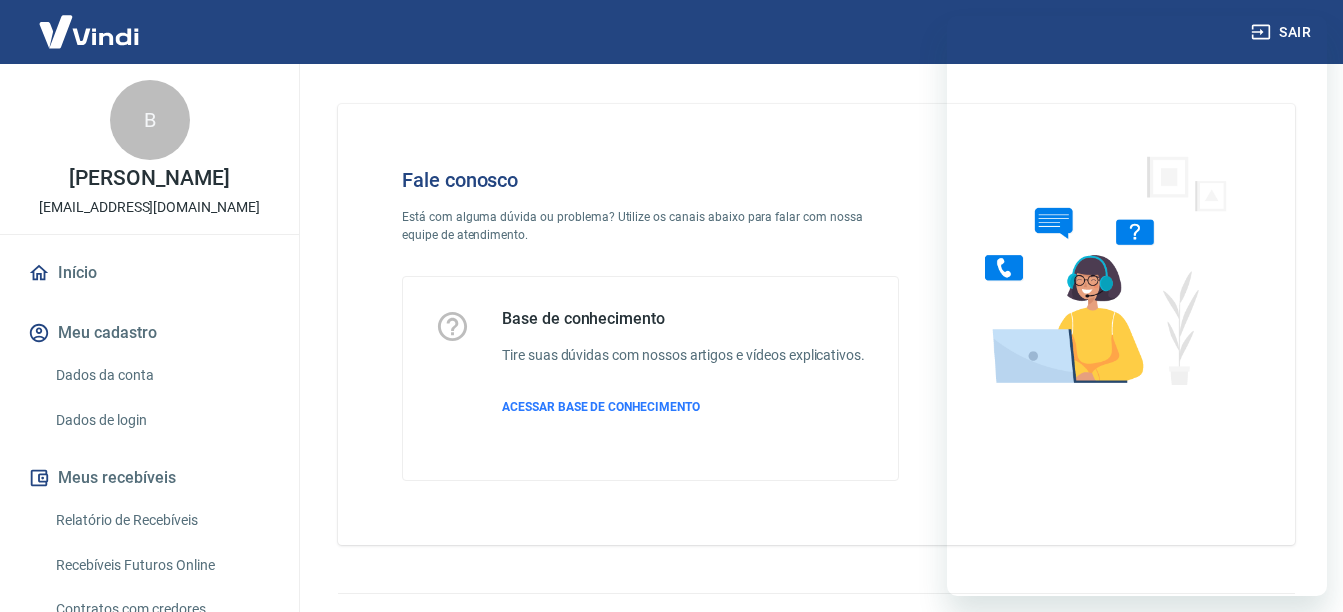 scroll, scrollTop: 53, scrollLeft: 0, axis: vertical 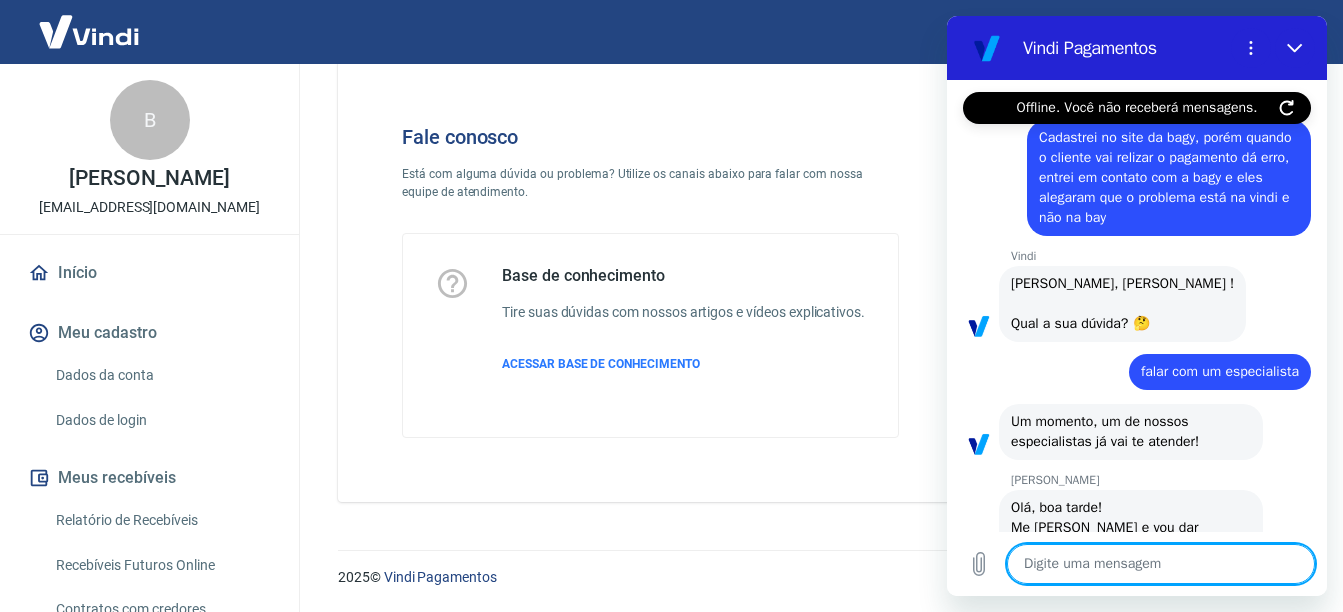 click at bounding box center (1161, 564) 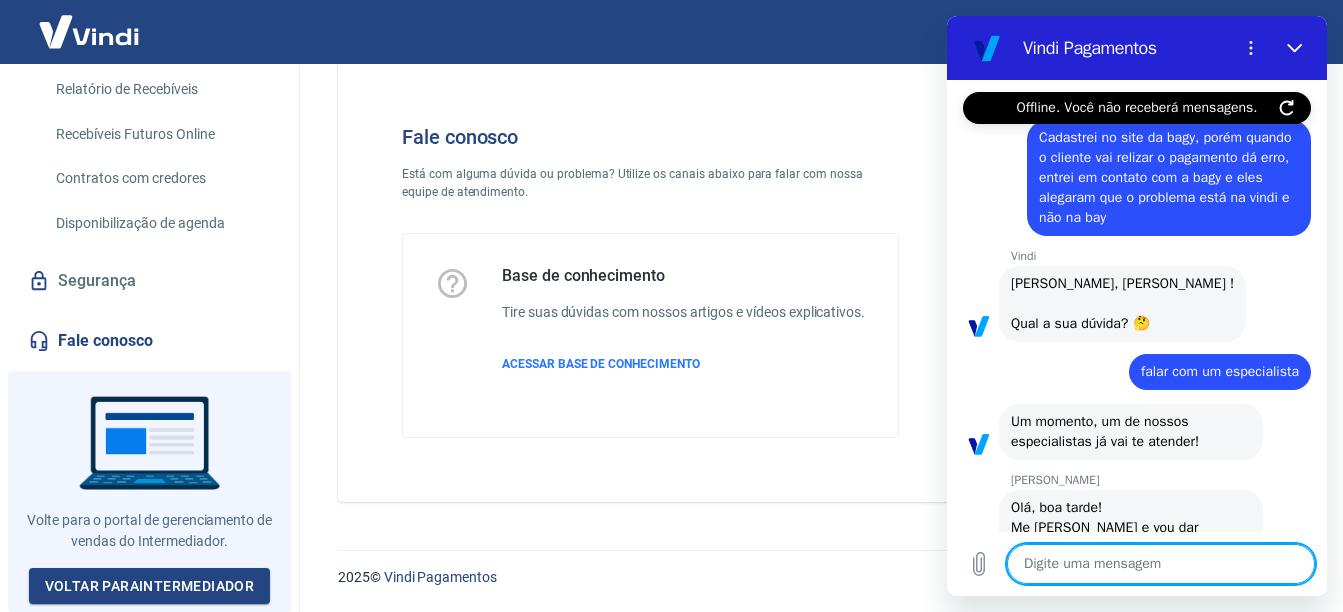 scroll, scrollTop: 213, scrollLeft: 0, axis: vertical 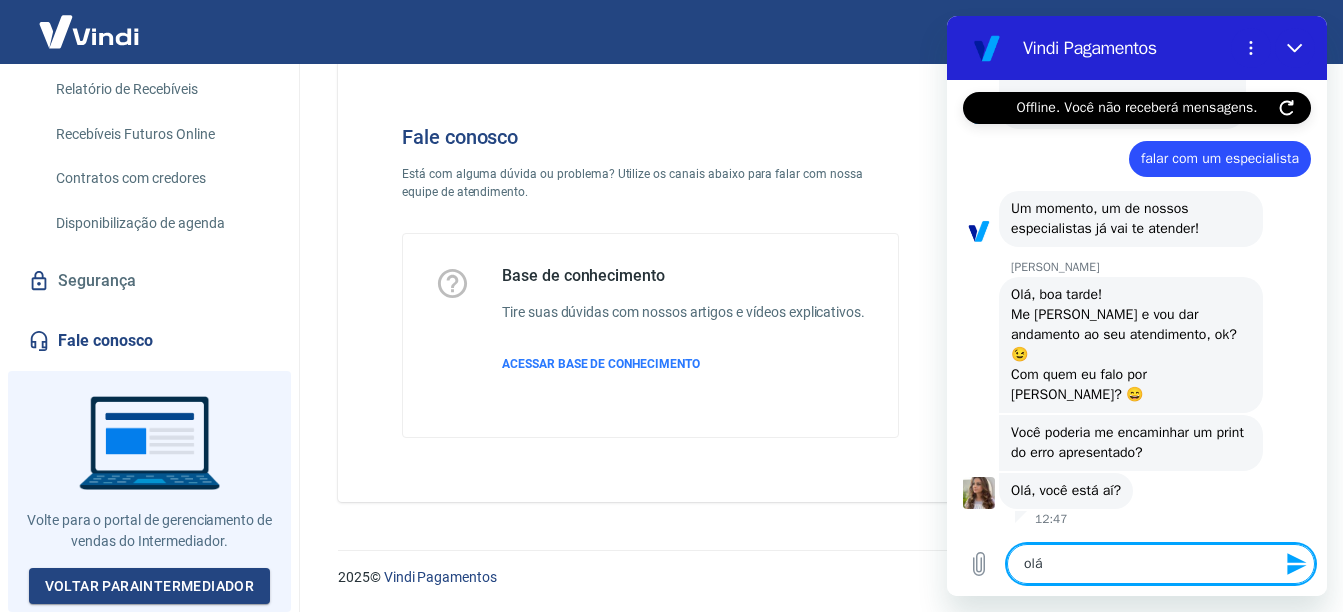 type on "olá" 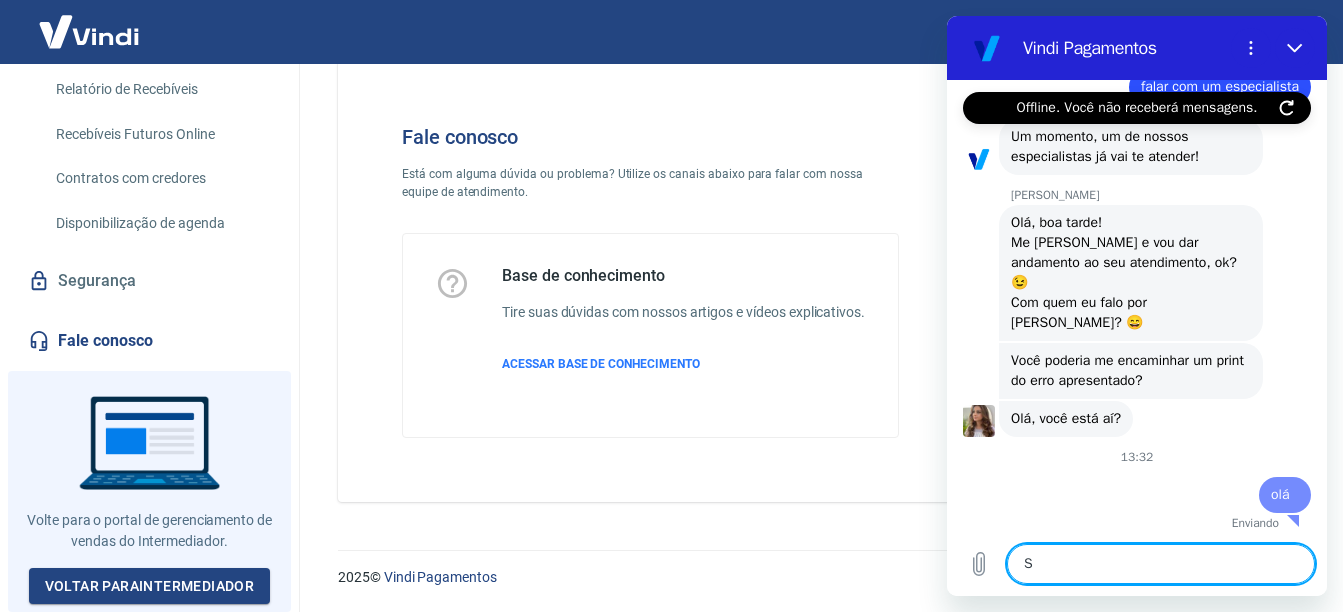 scroll, scrollTop: 289, scrollLeft: 0, axis: vertical 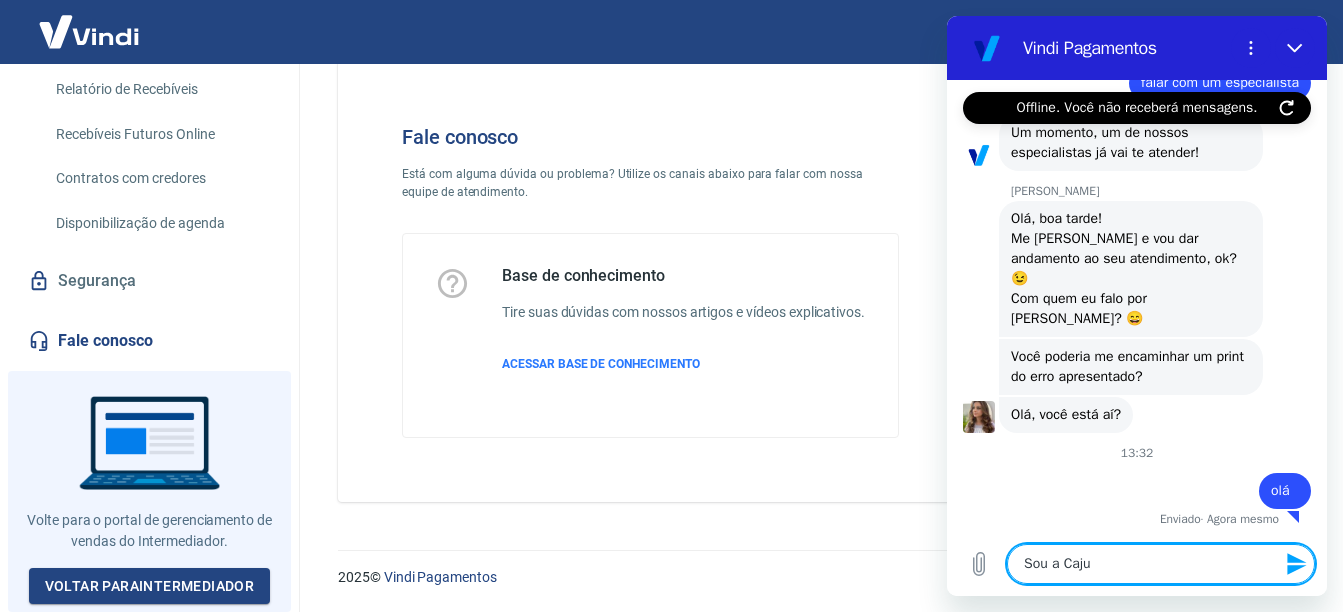 type on "Sou a Caju" 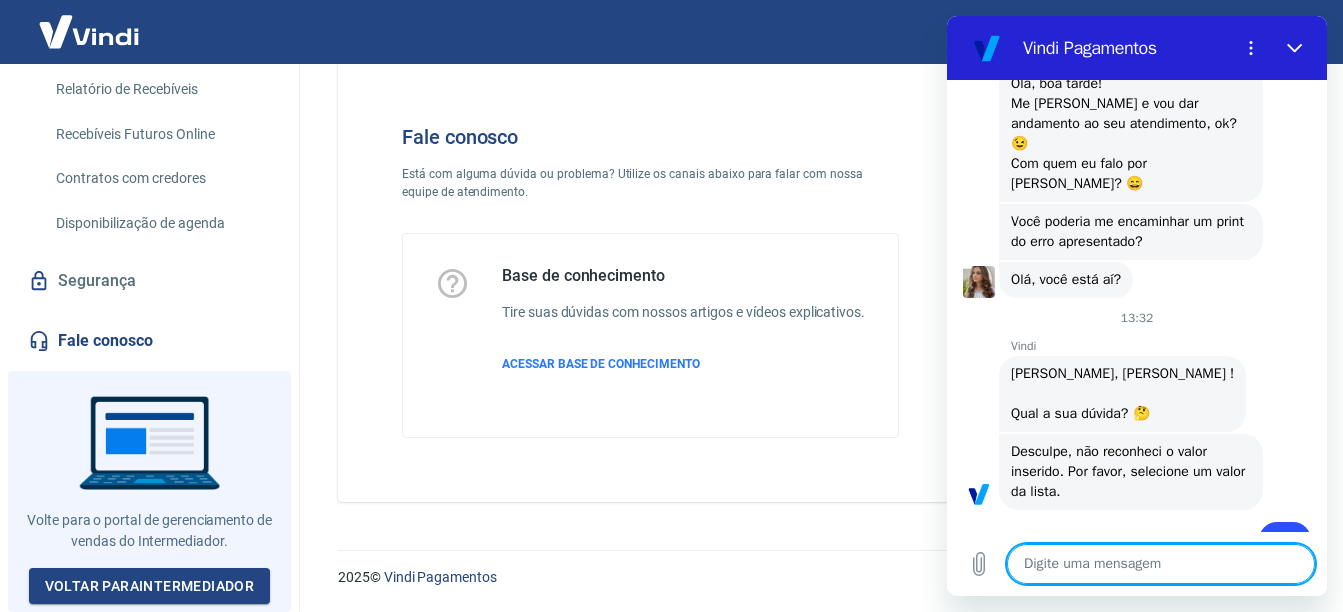 scroll, scrollTop: 511, scrollLeft: 0, axis: vertical 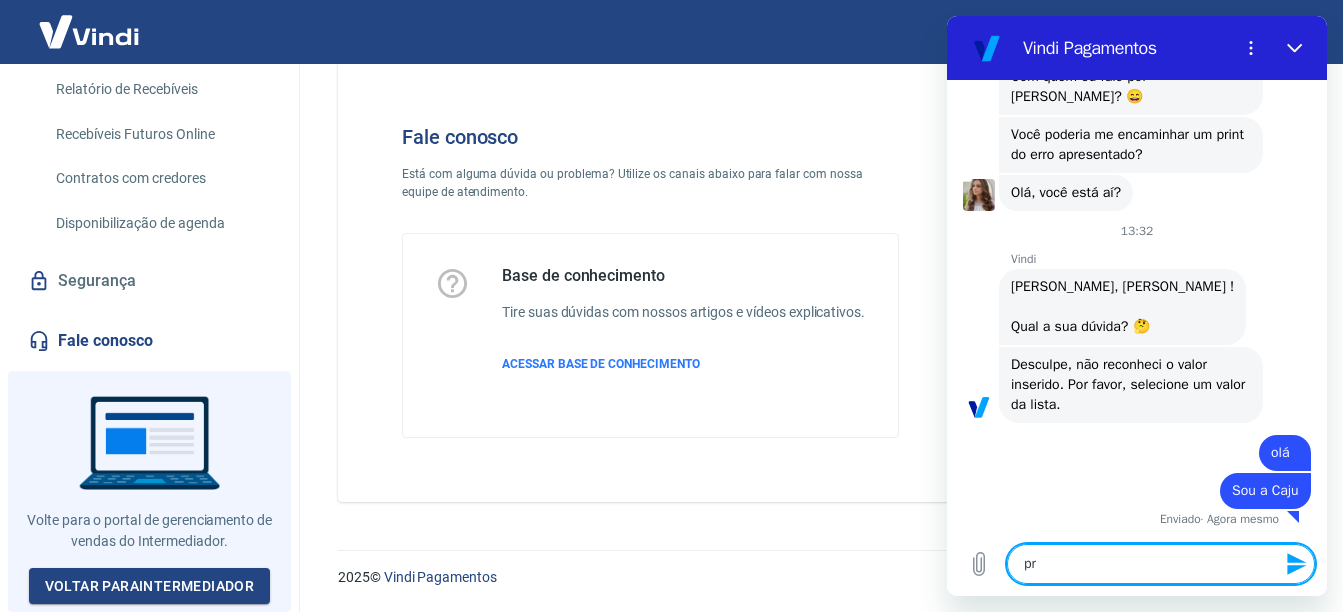 type on "p" 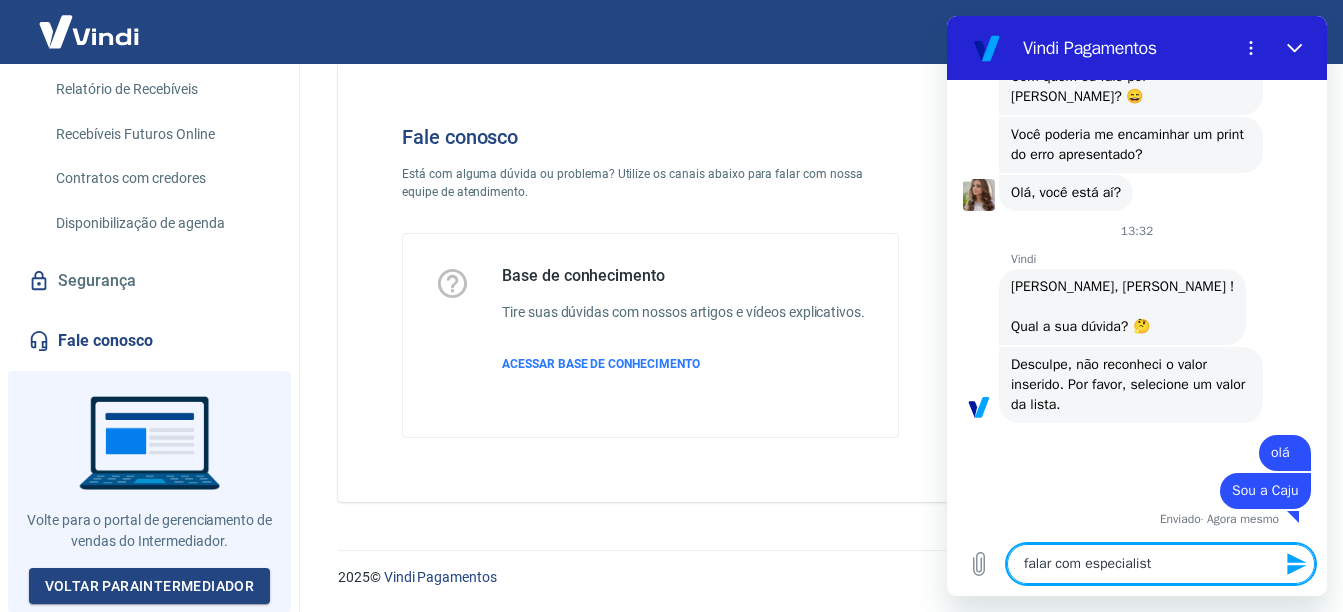 type on "falar com especialista" 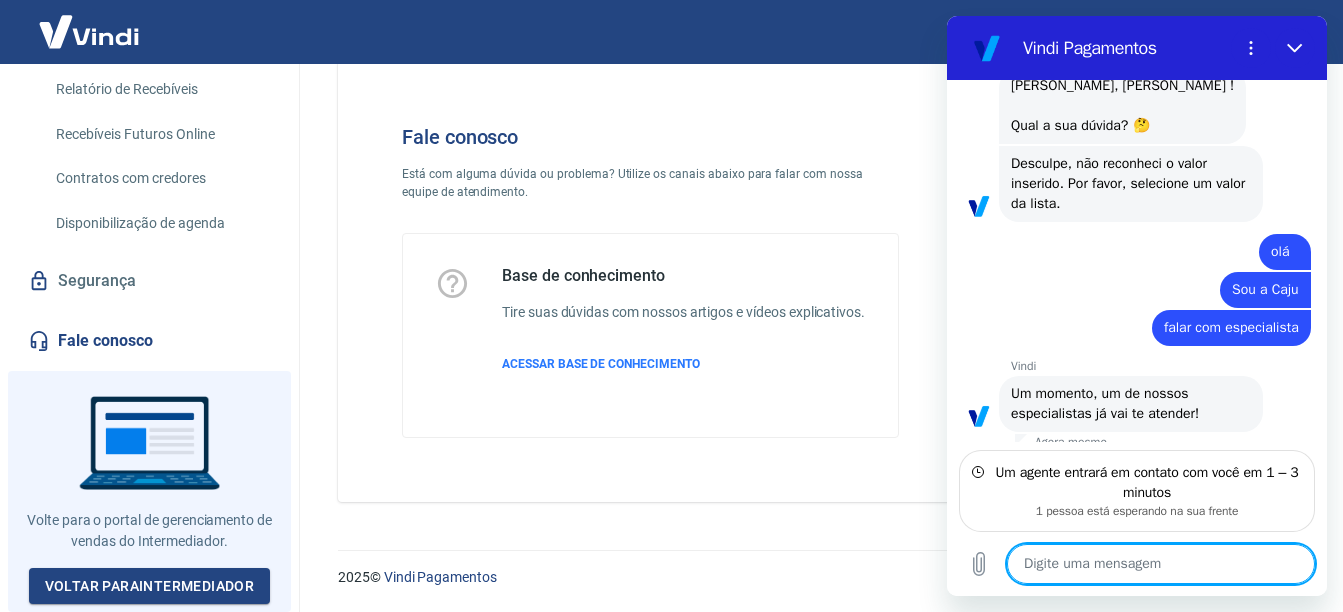scroll, scrollTop: 725, scrollLeft: 0, axis: vertical 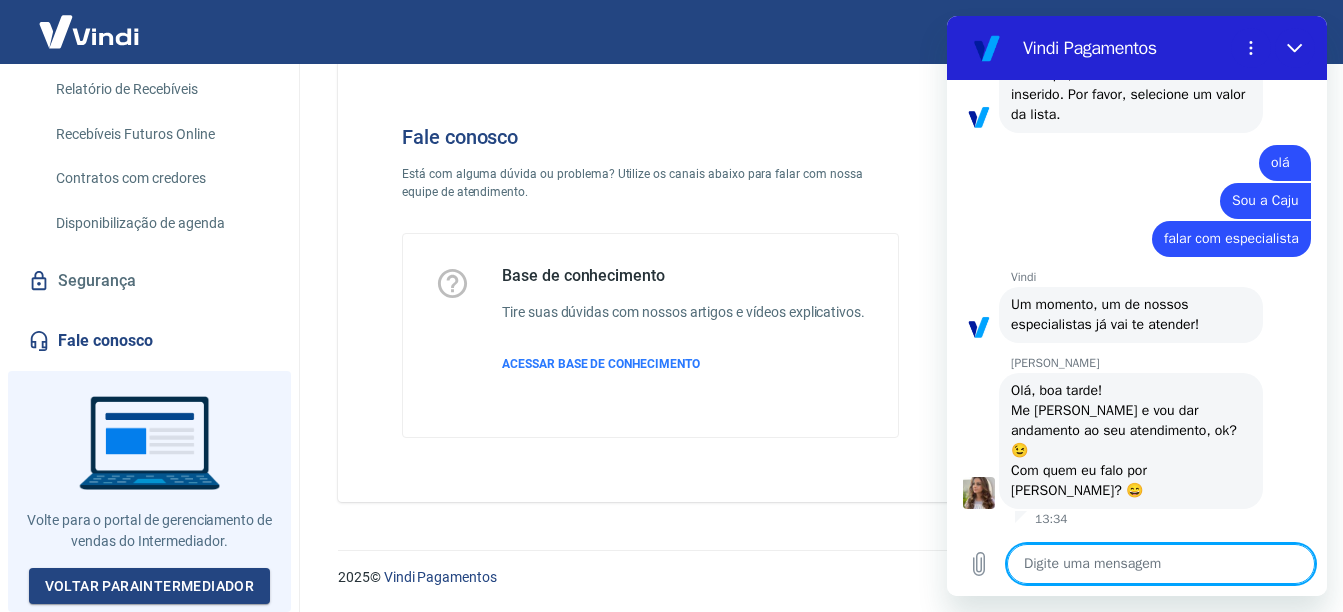 click at bounding box center (1161, 564) 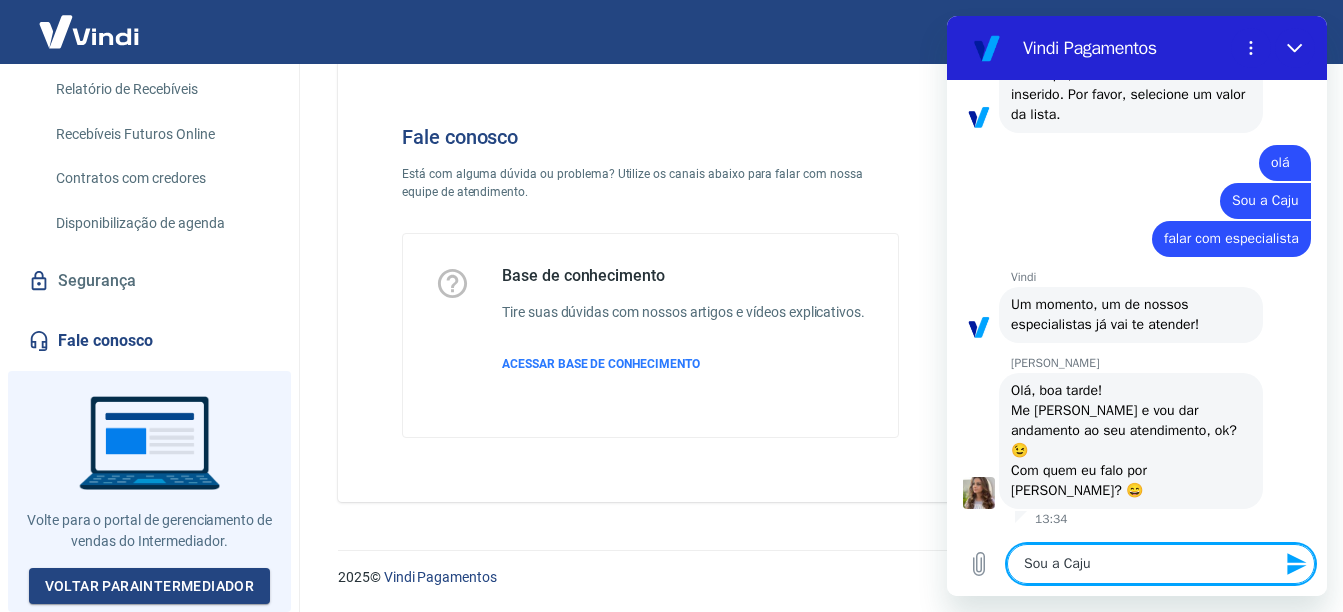 type on "Sou a Caju" 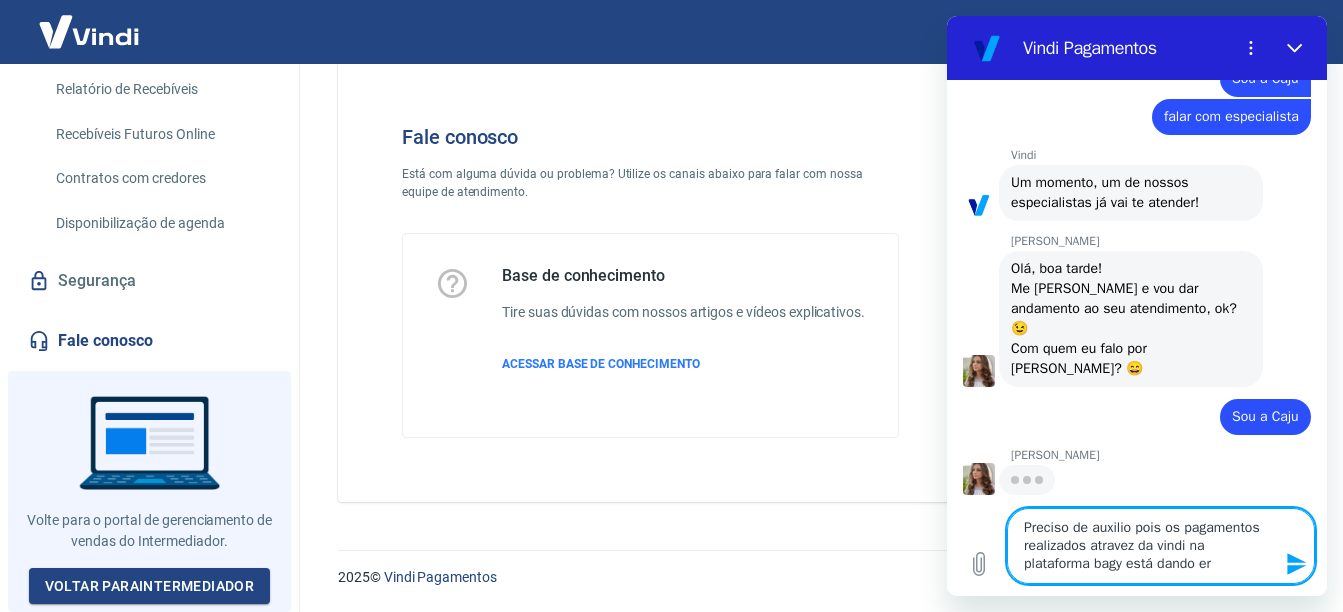scroll, scrollTop: 923, scrollLeft: 0, axis: vertical 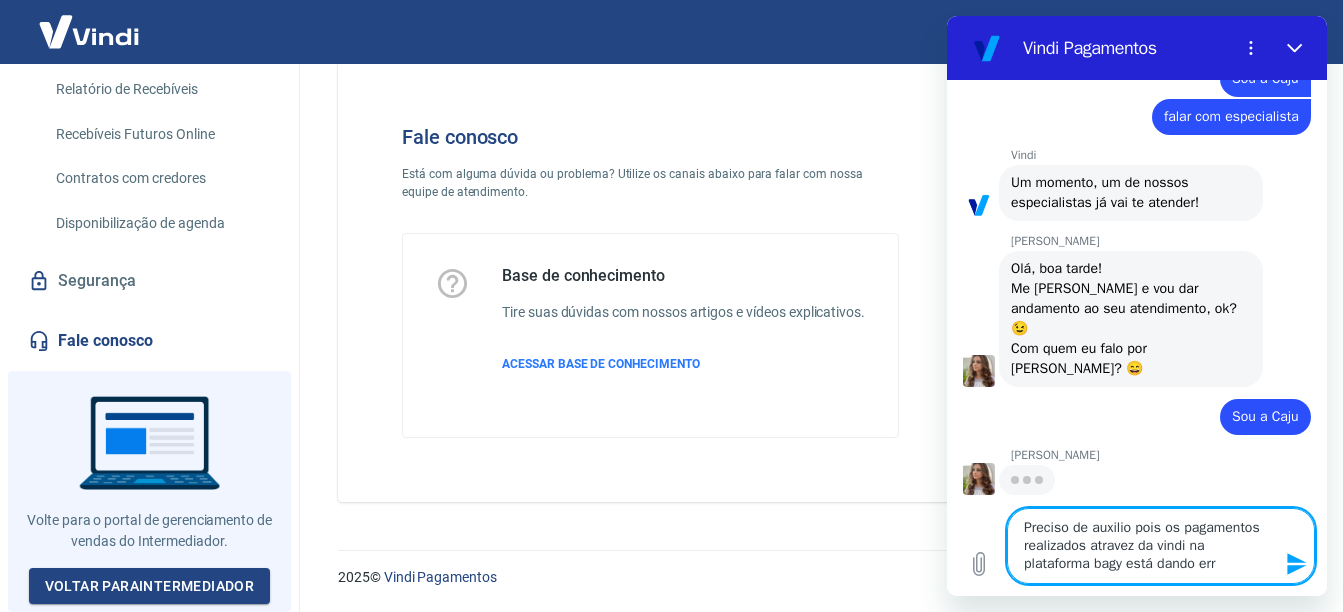 type on "Preciso de auxilio pois os pagamentos realizados atravez da vindi na plataforma bagy está dando erro" 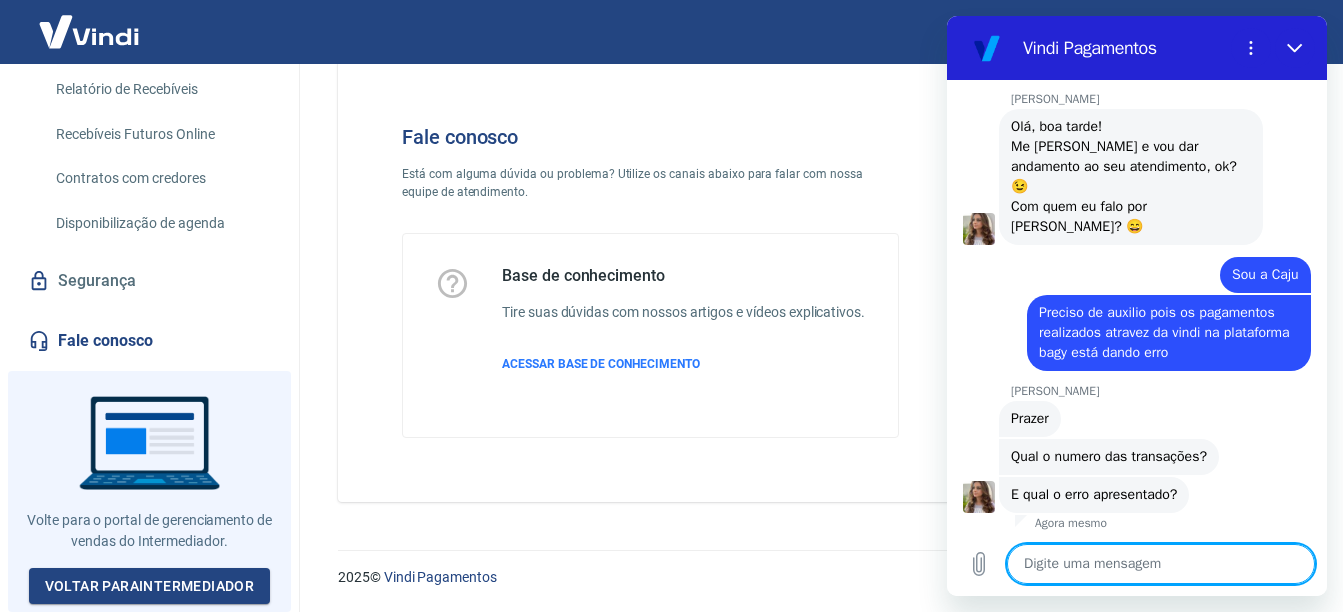 scroll, scrollTop: 1069, scrollLeft: 0, axis: vertical 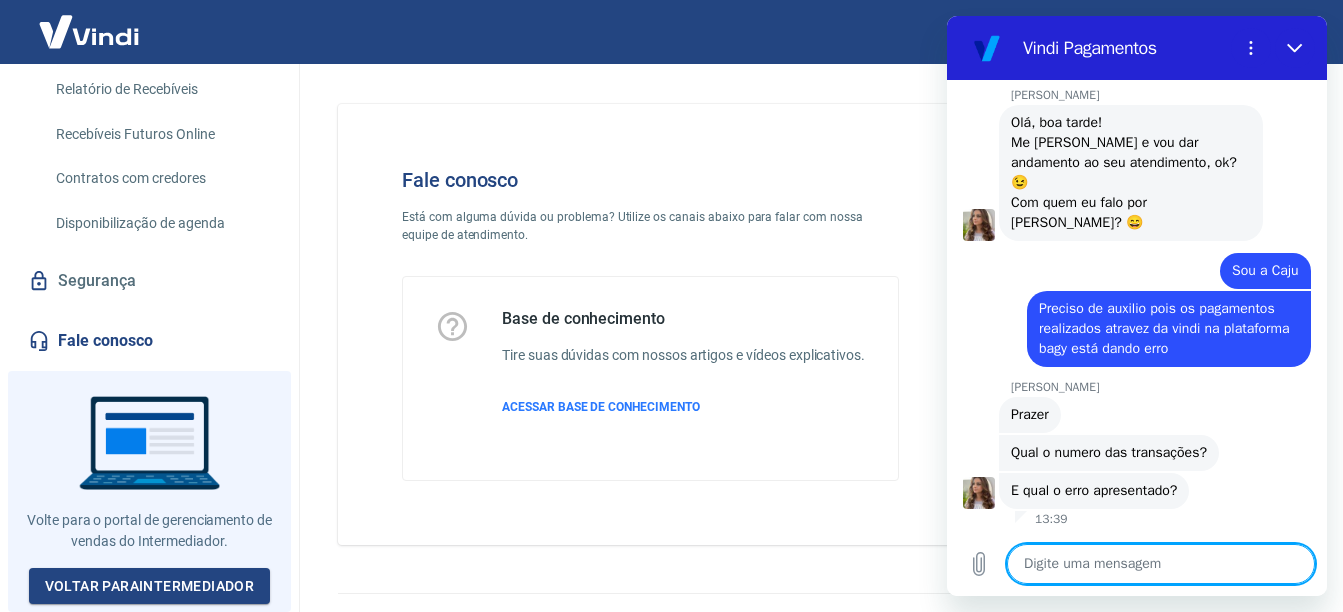 click at bounding box center (1161, 564) 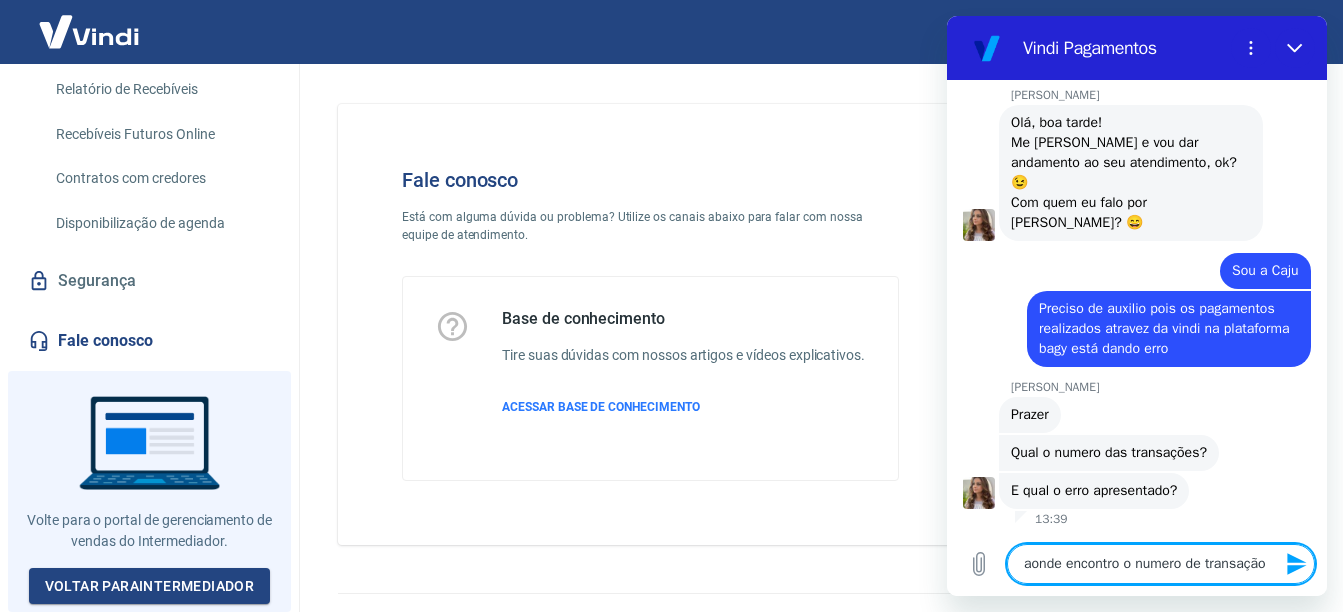 type on "aonde encontro o numero de transação?" 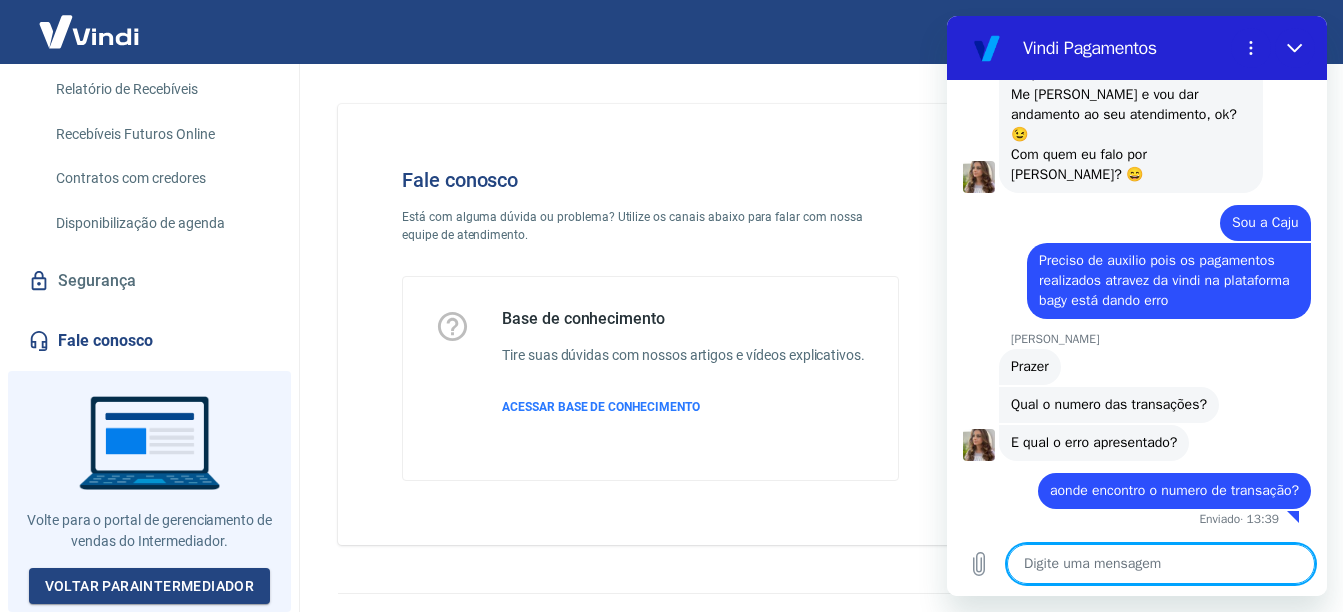 scroll, scrollTop: 1137, scrollLeft: 0, axis: vertical 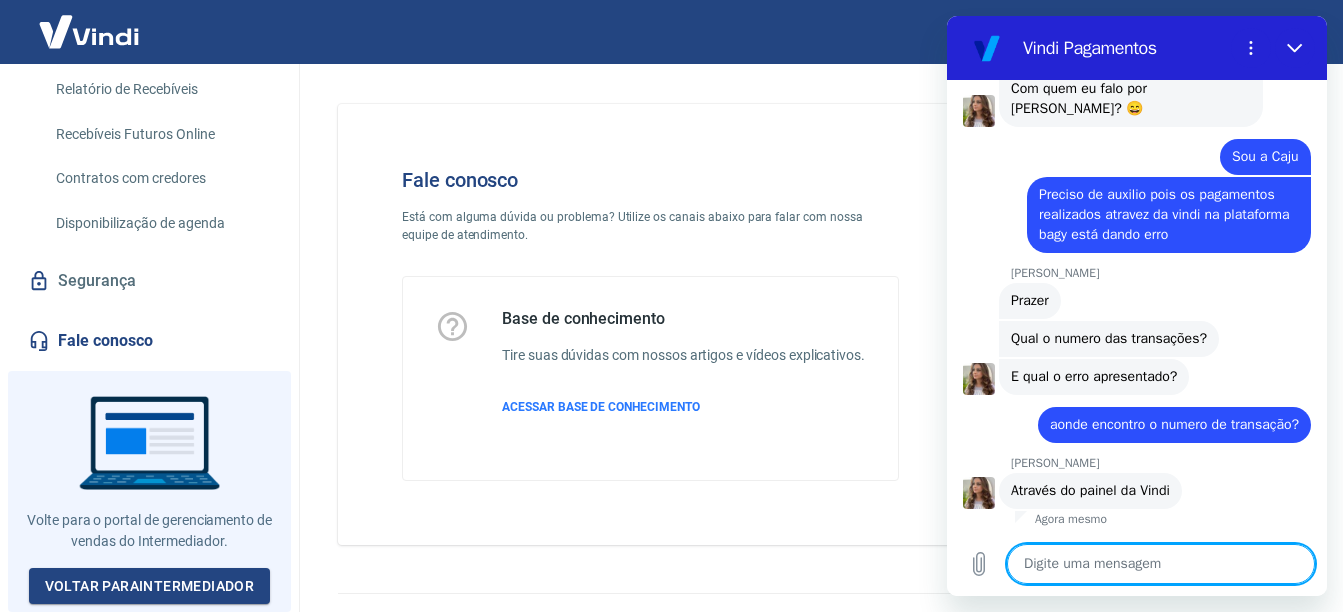 click on "Digite uma mensagem x" at bounding box center (1137, 564) 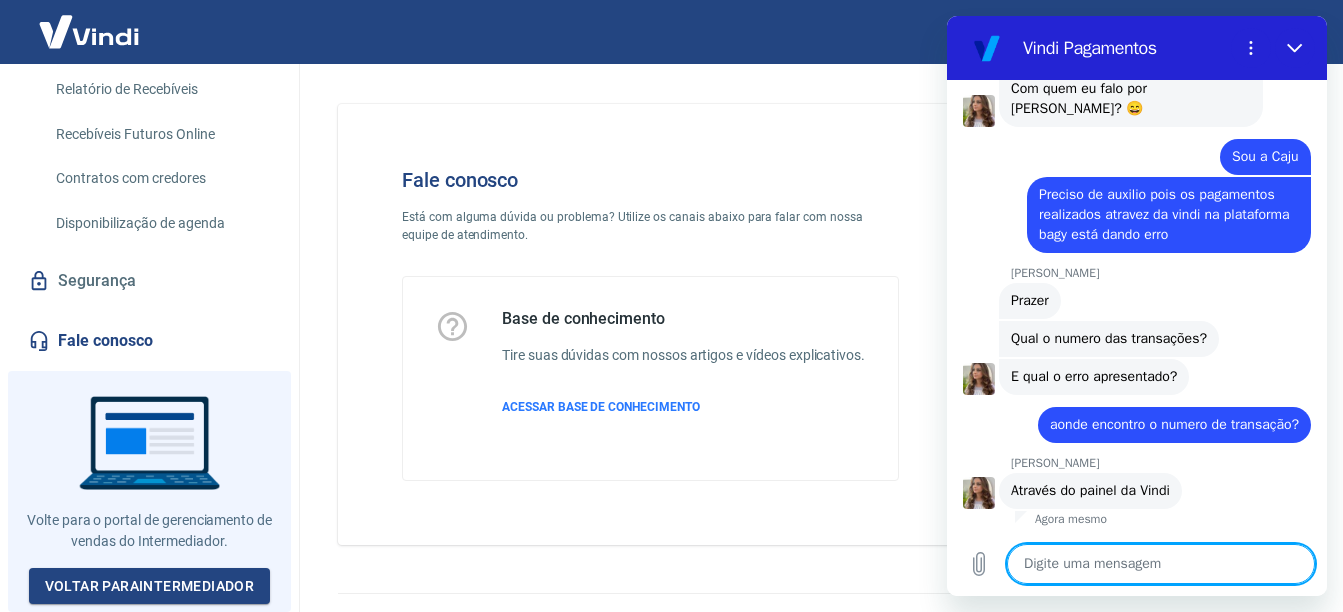 click at bounding box center [1161, 564] 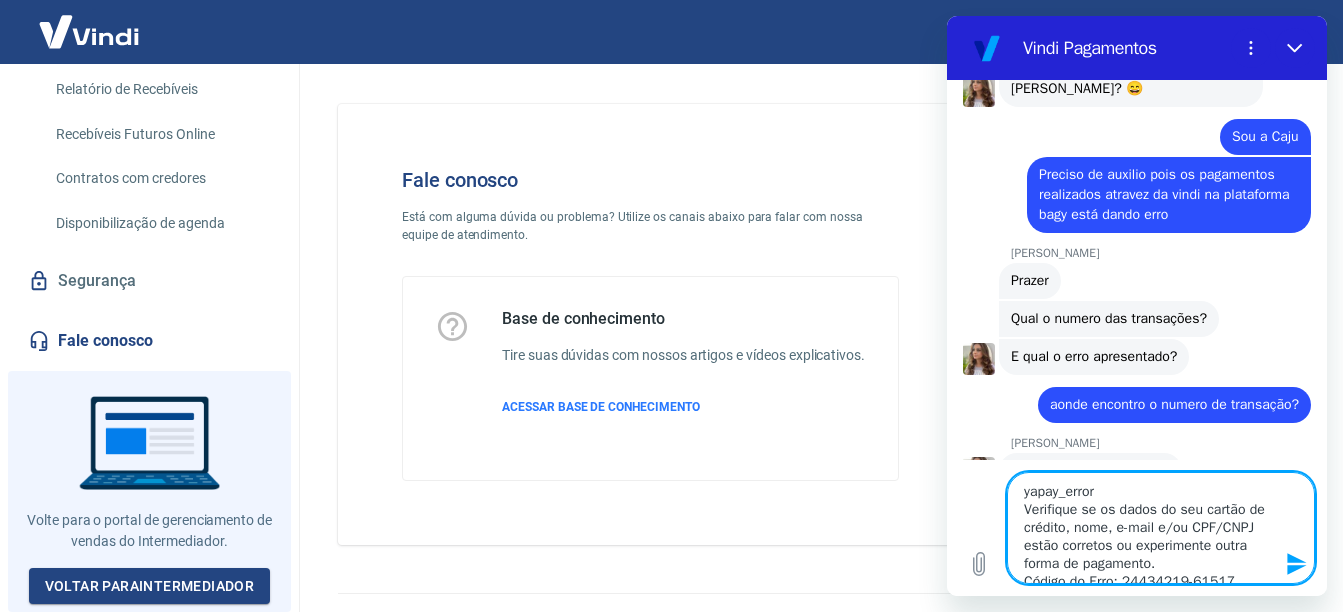 scroll, scrollTop: 8, scrollLeft: 0, axis: vertical 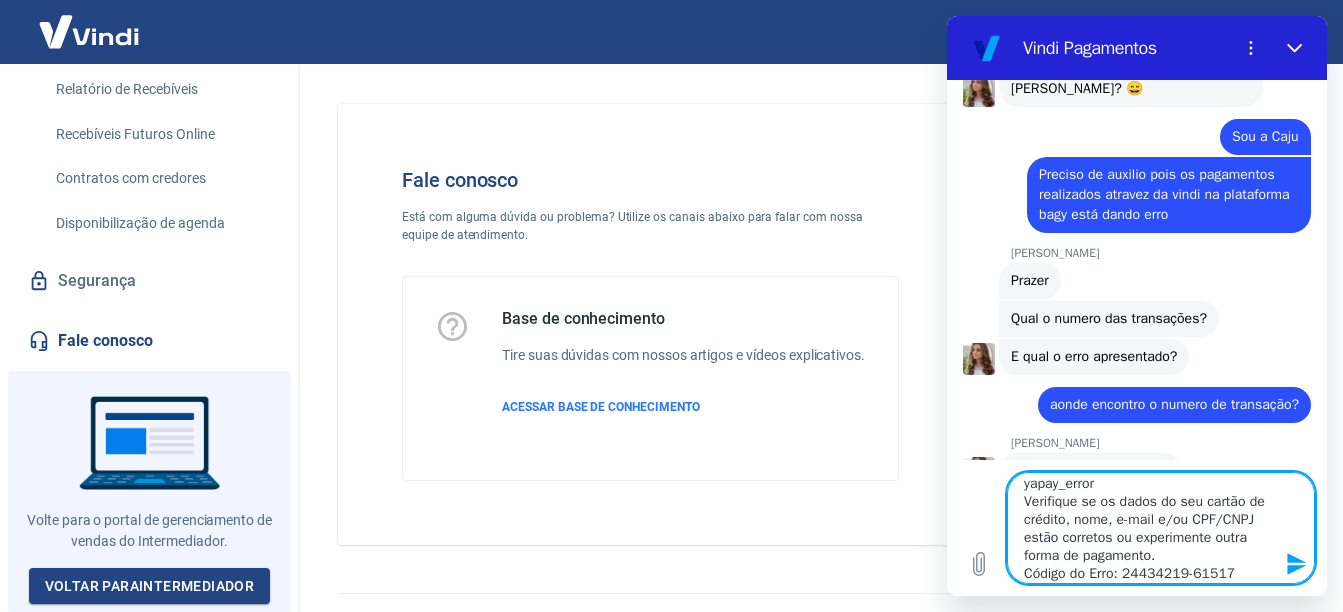 type on "yapay_error
Verifique se os dados do seu cartão de crédito, nome, e-mail e/ou CPF/CNPJ estão corretos ou experimente outra forma de pagamento.
Código do Erro: 24434219-61517" 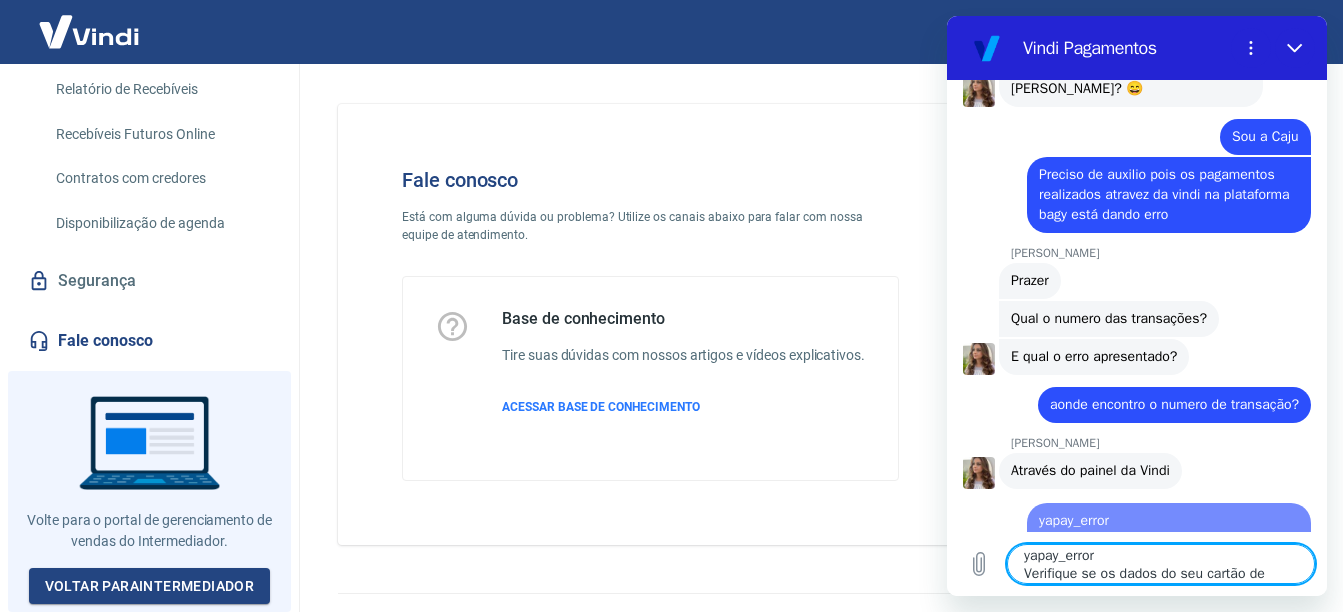 scroll, scrollTop: 0, scrollLeft: 0, axis: both 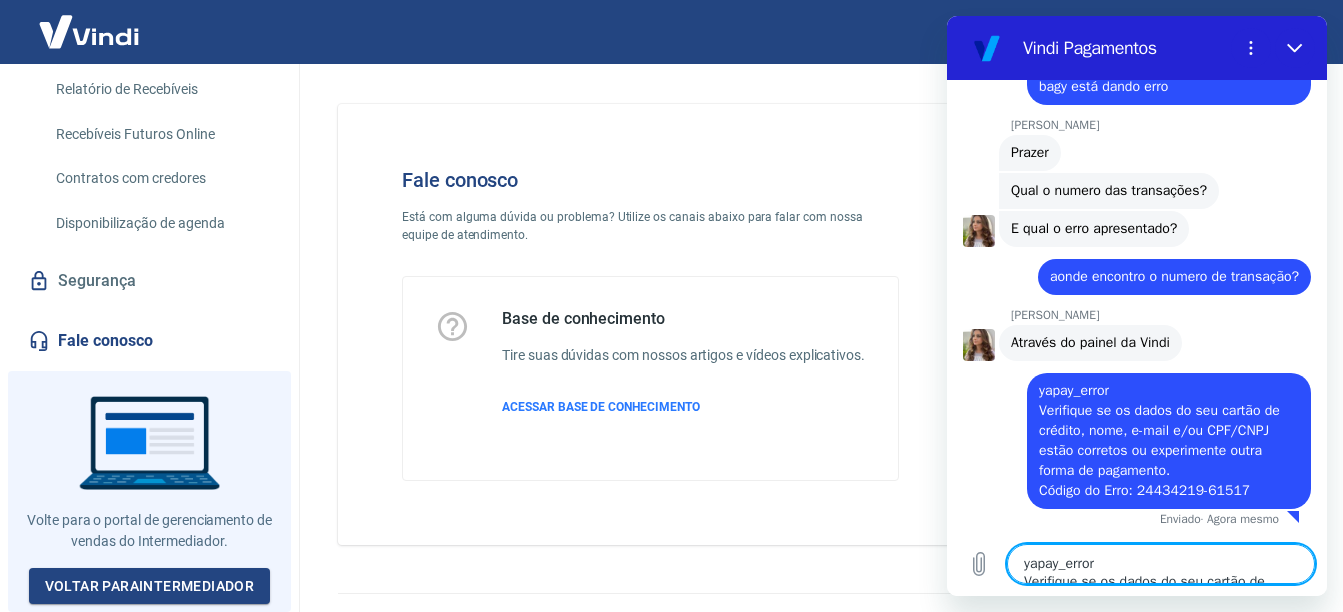 click on "yapay_error
Verifique se os dados do seu cartão de crédito, nome, e-mail e/ou CPF/CNPJ estão corretos ou experimente outra forma de pagamento.
Código do Erro: 24434219-61517" at bounding box center (1161, 564) 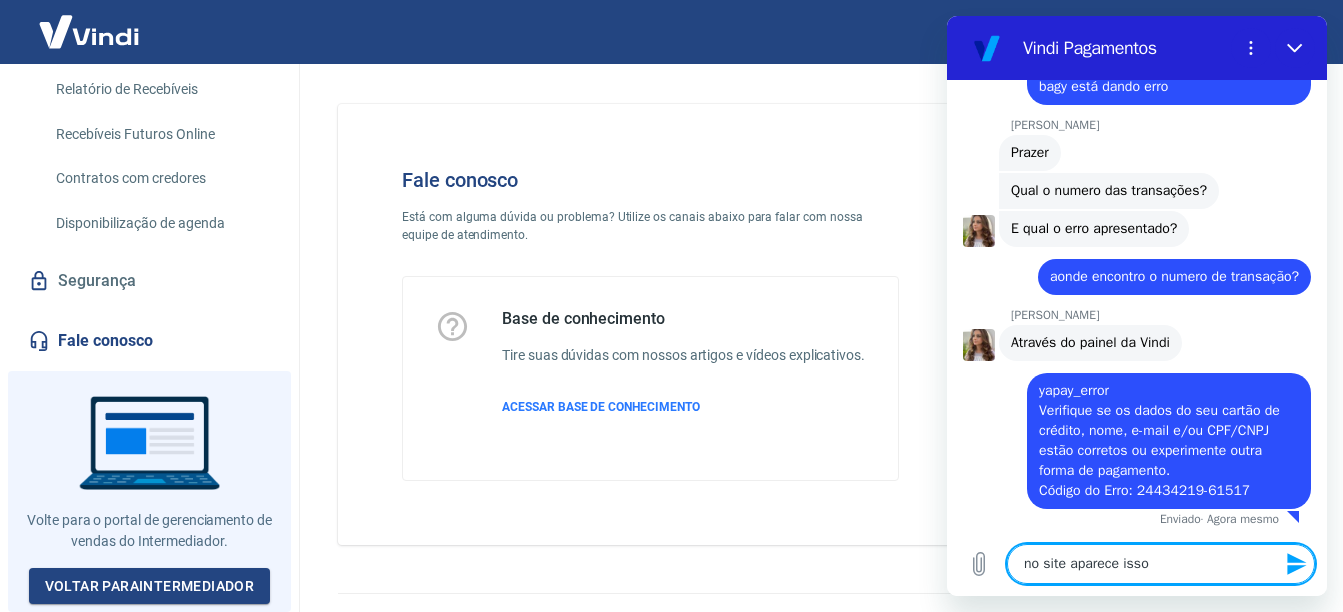 type on "no site aparece isso" 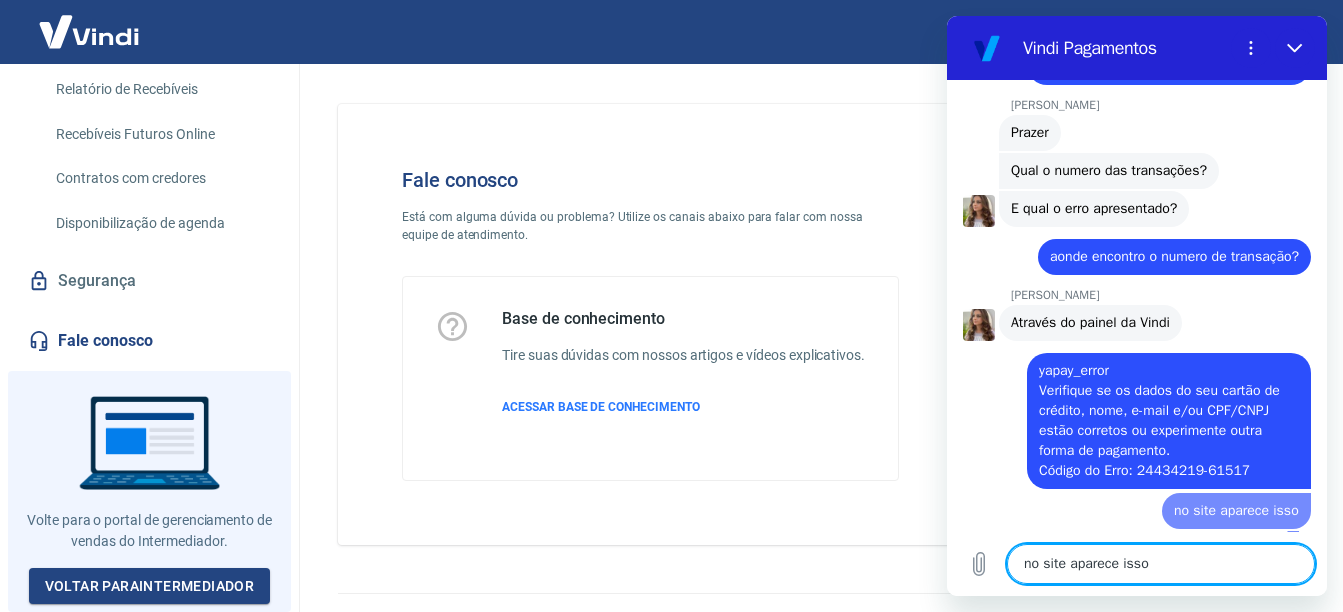 type 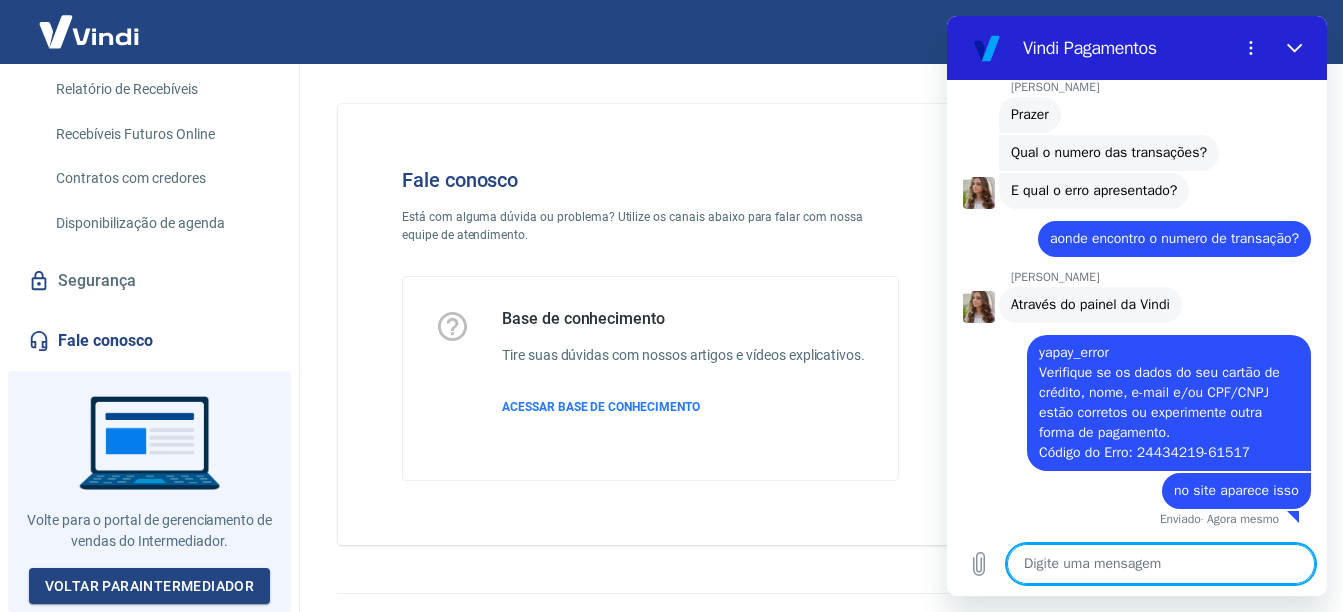 scroll, scrollTop: 1389, scrollLeft: 0, axis: vertical 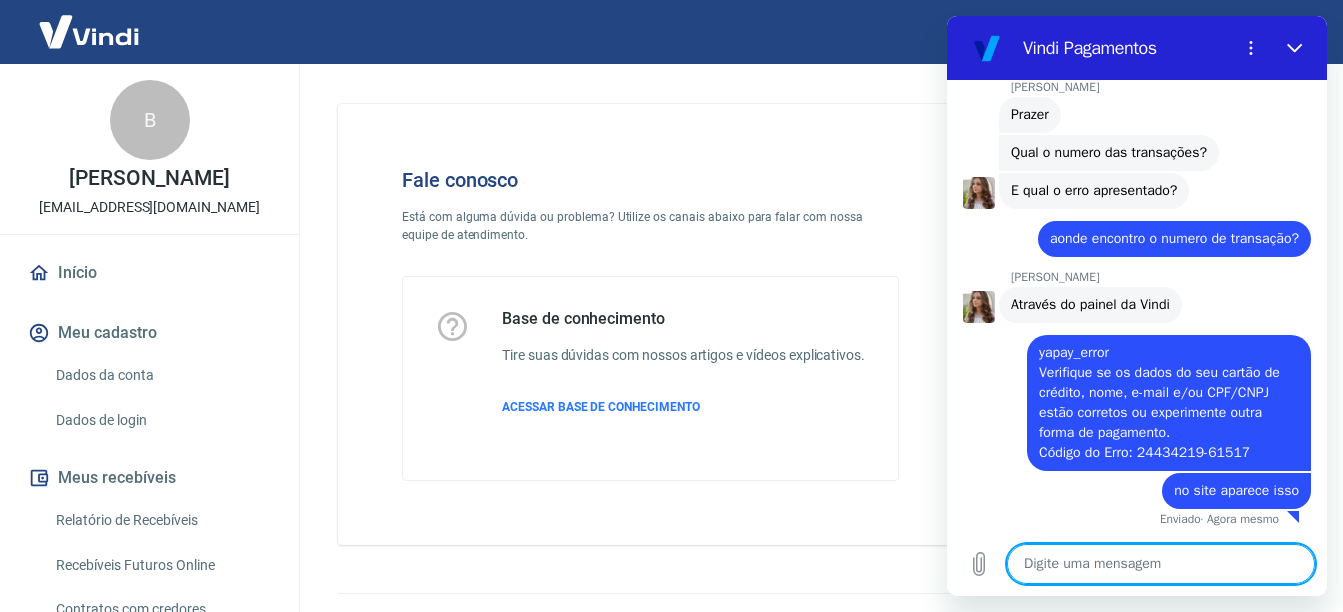 drag, startPoint x: 78, startPoint y: 295, endPoint x: 148, endPoint y: 289, distance: 70.256676 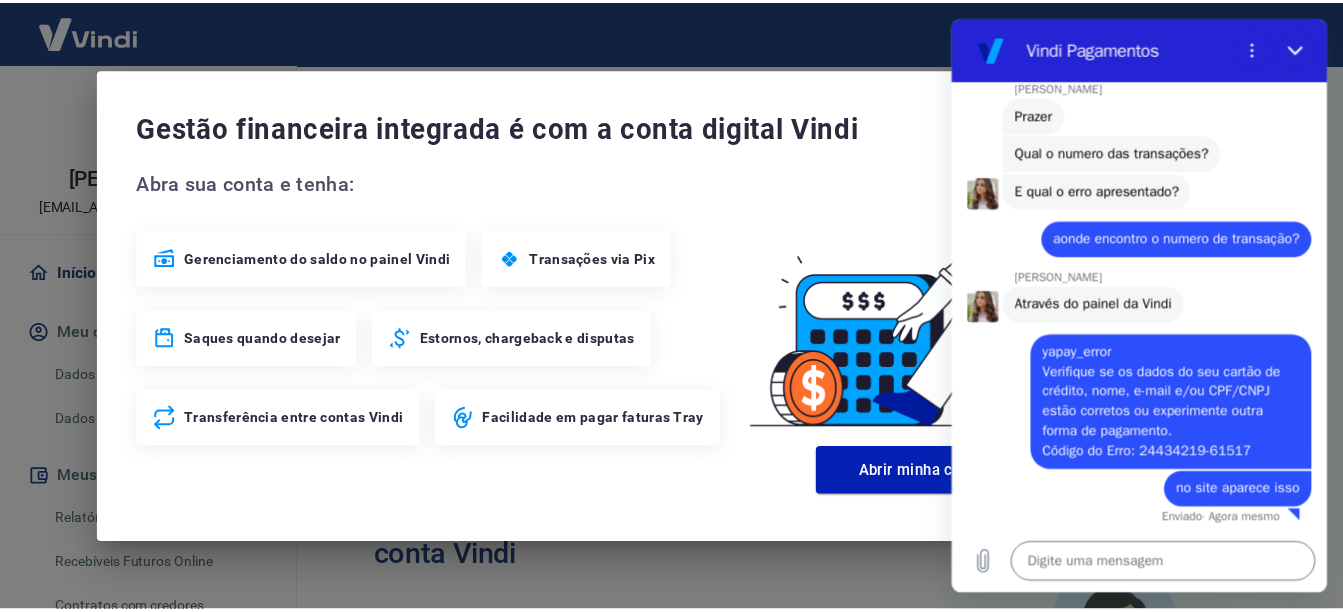 scroll, scrollTop: 0, scrollLeft: 0, axis: both 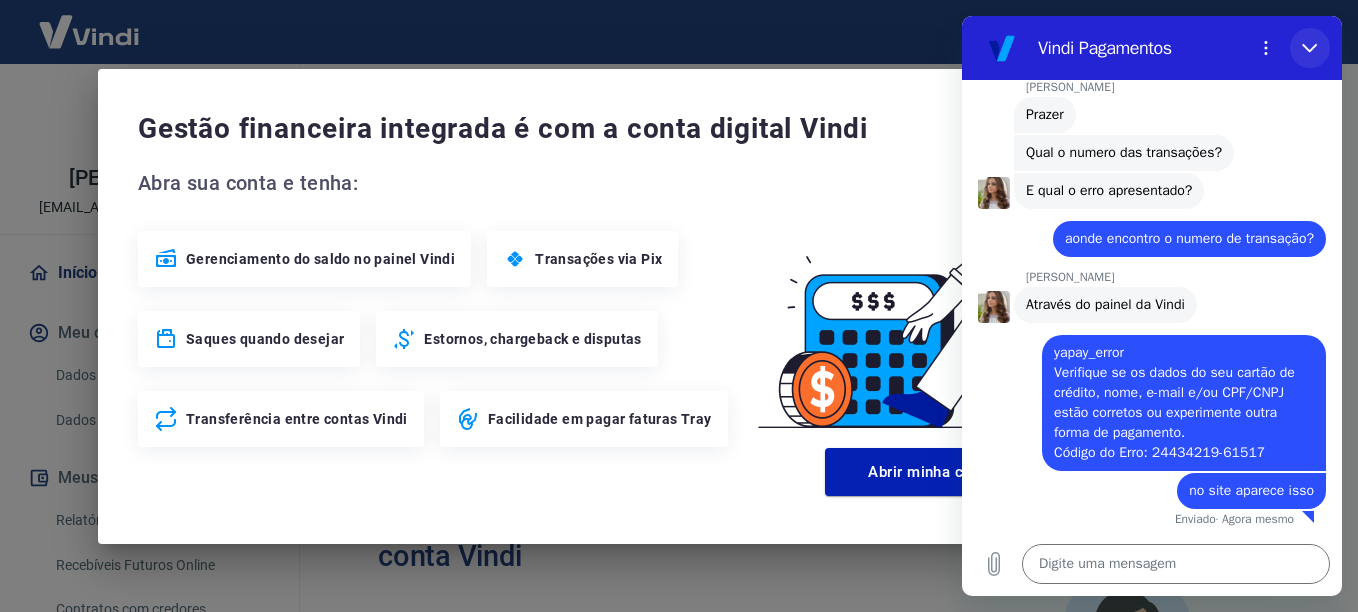 click 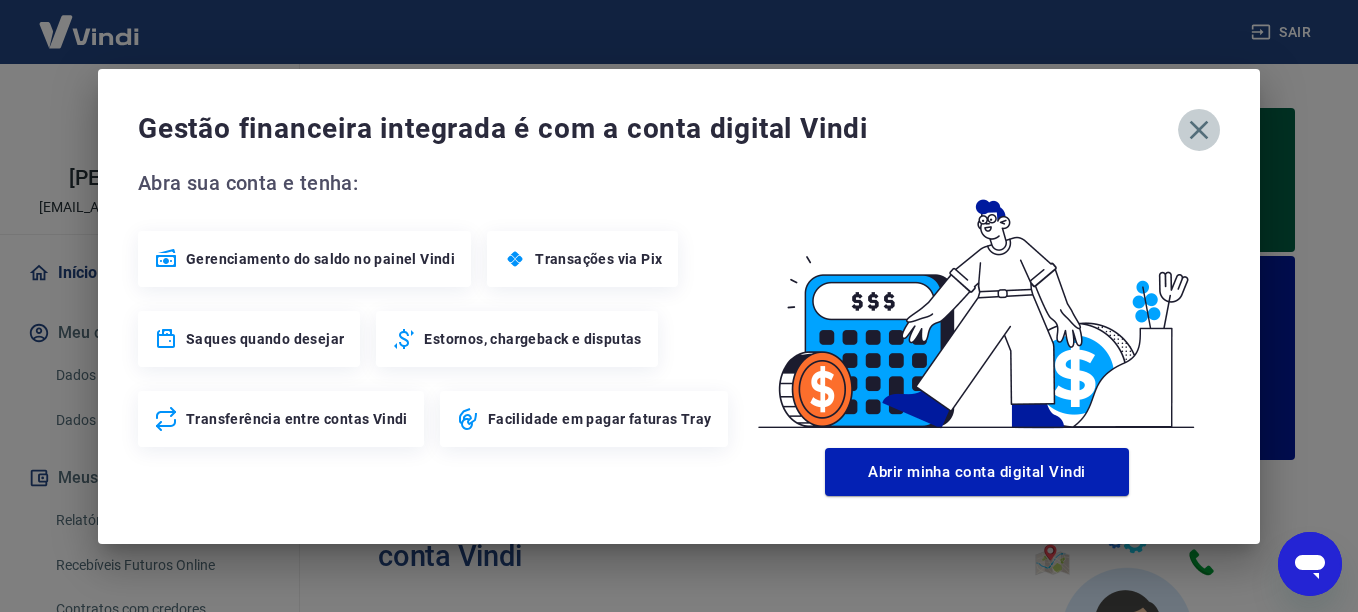 click 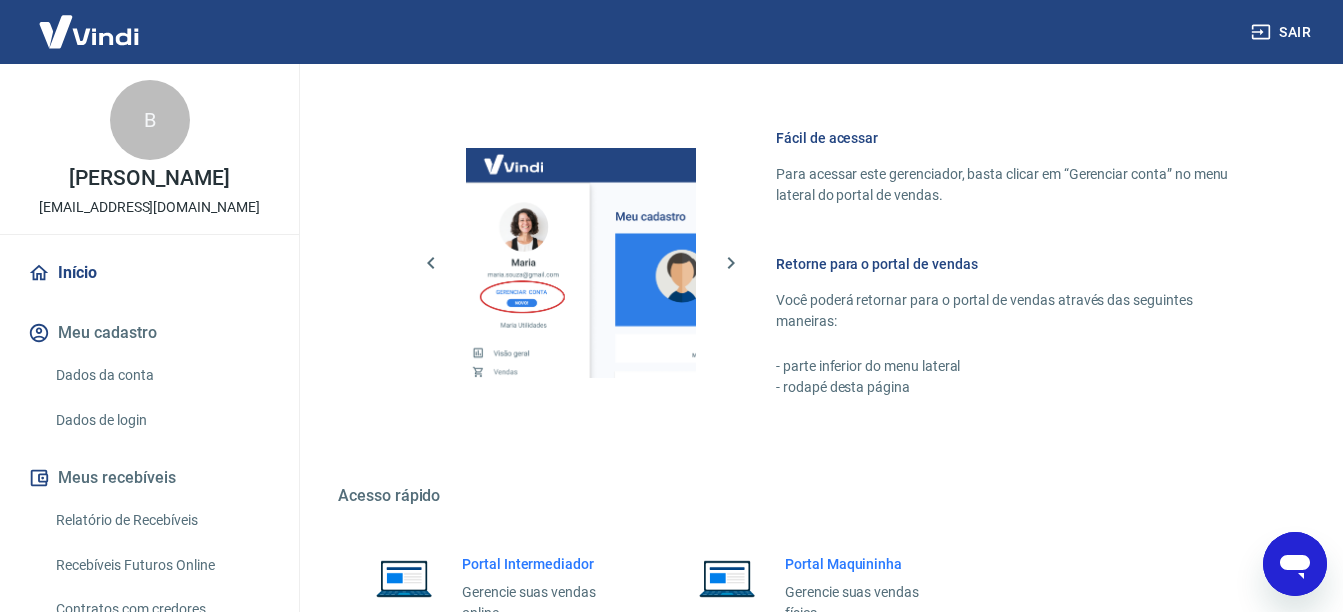 scroll, scrollTop: 1300, scrollLeft: 0, axis: vertical 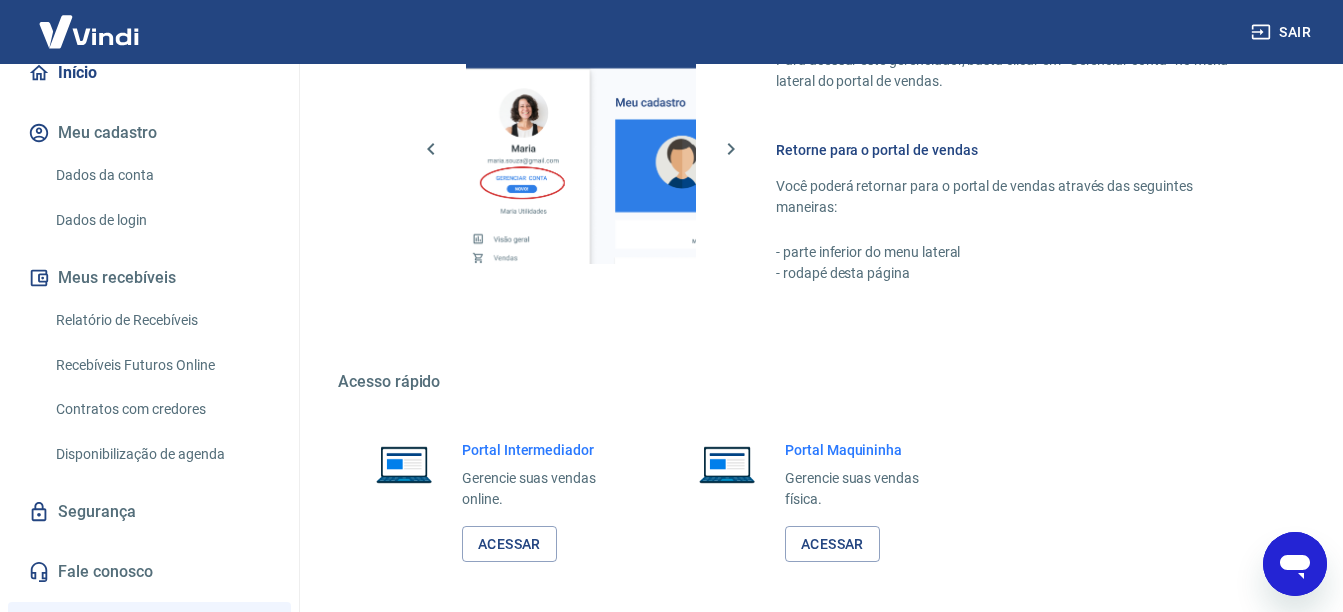 click on "Recebíveis Futuros Online" at bounding box center [161, 365] 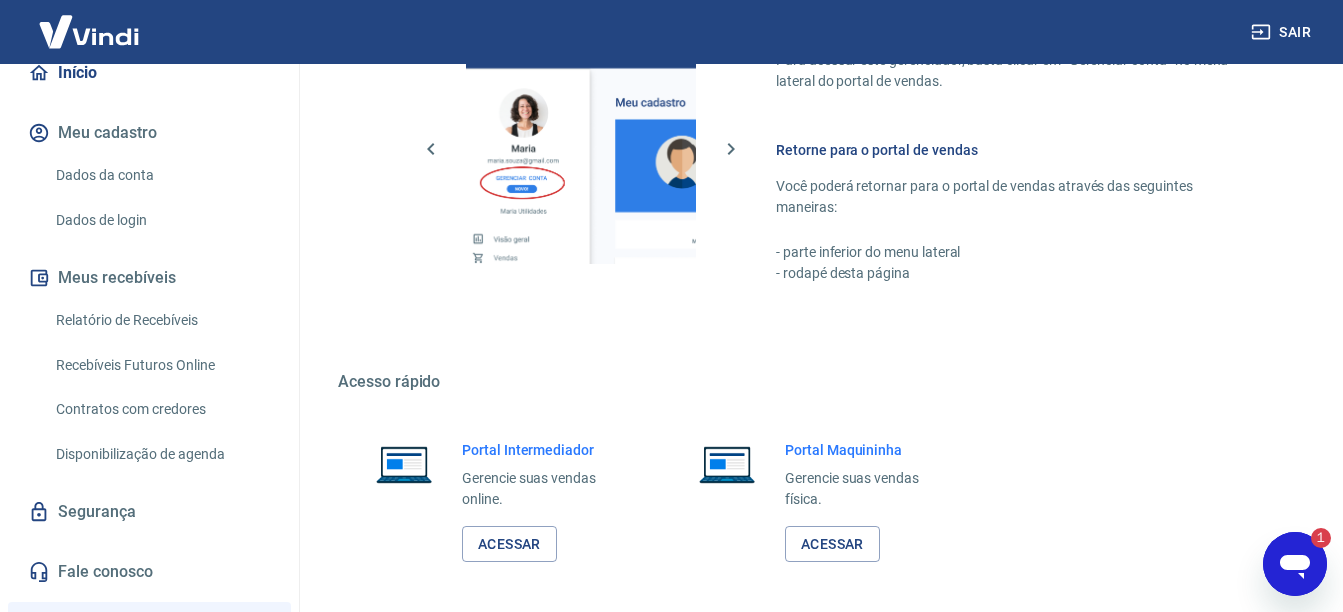 scroll, scrollTop: 0, scrollLeft: 0, axis: both 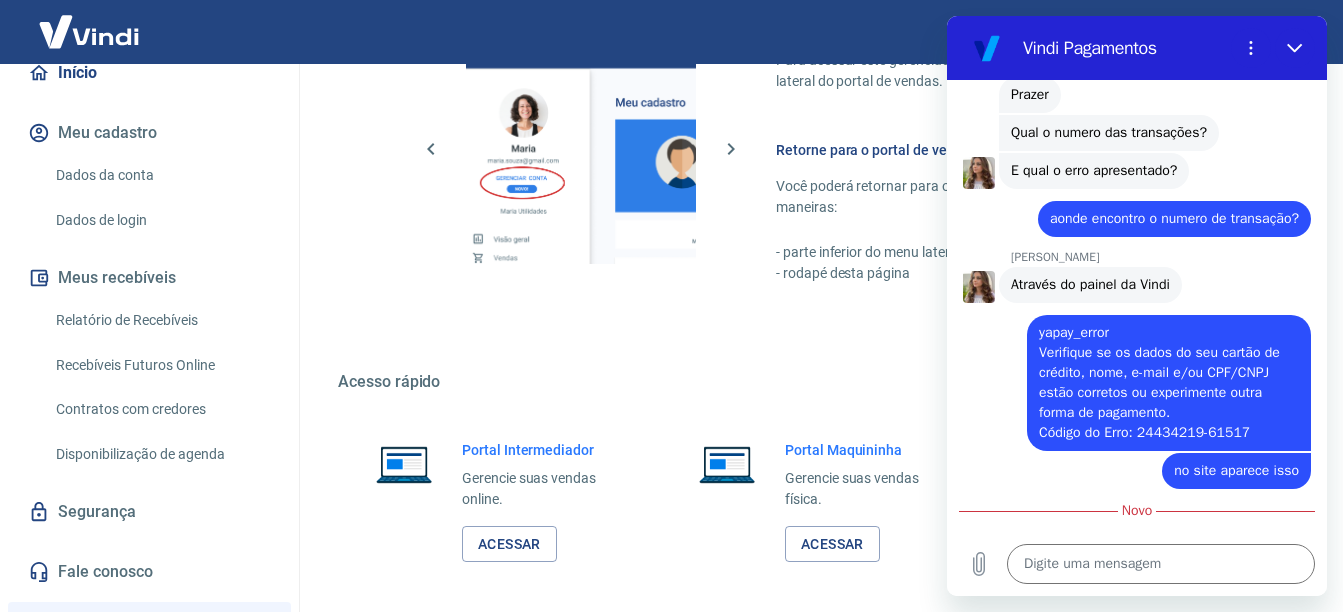 click on "Recebíveis Futuros Online" at bounding box center (161, 365) 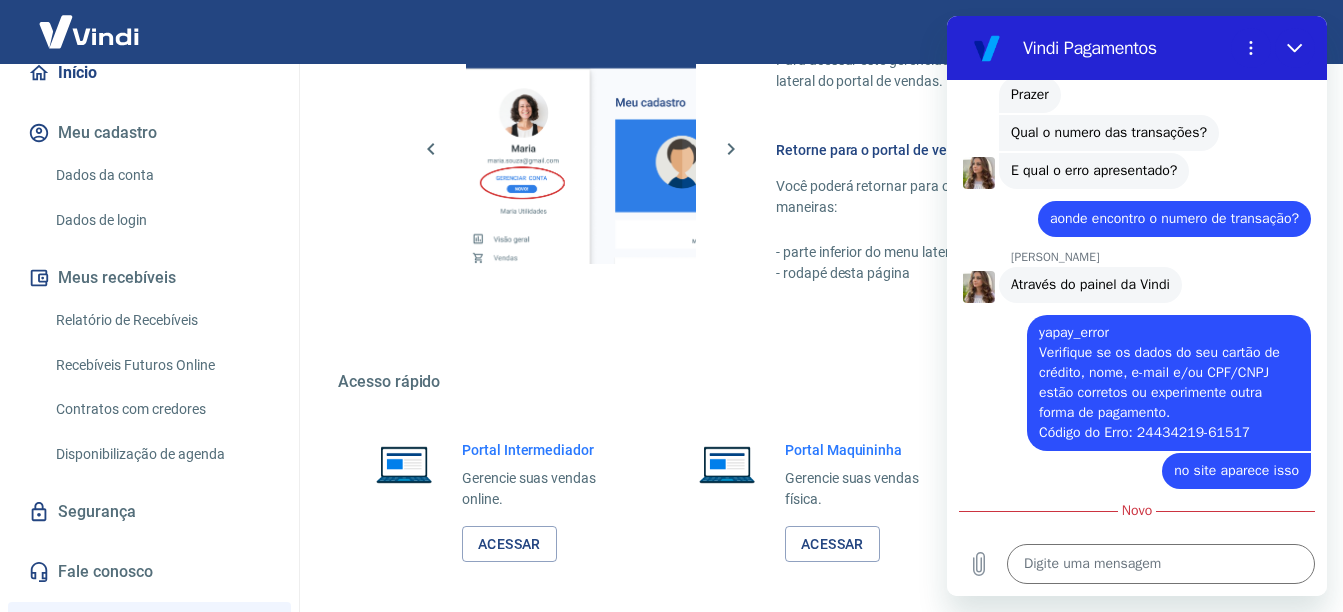 scroll, scrollTop: 893, scrollLeft: 0, axis: vertical 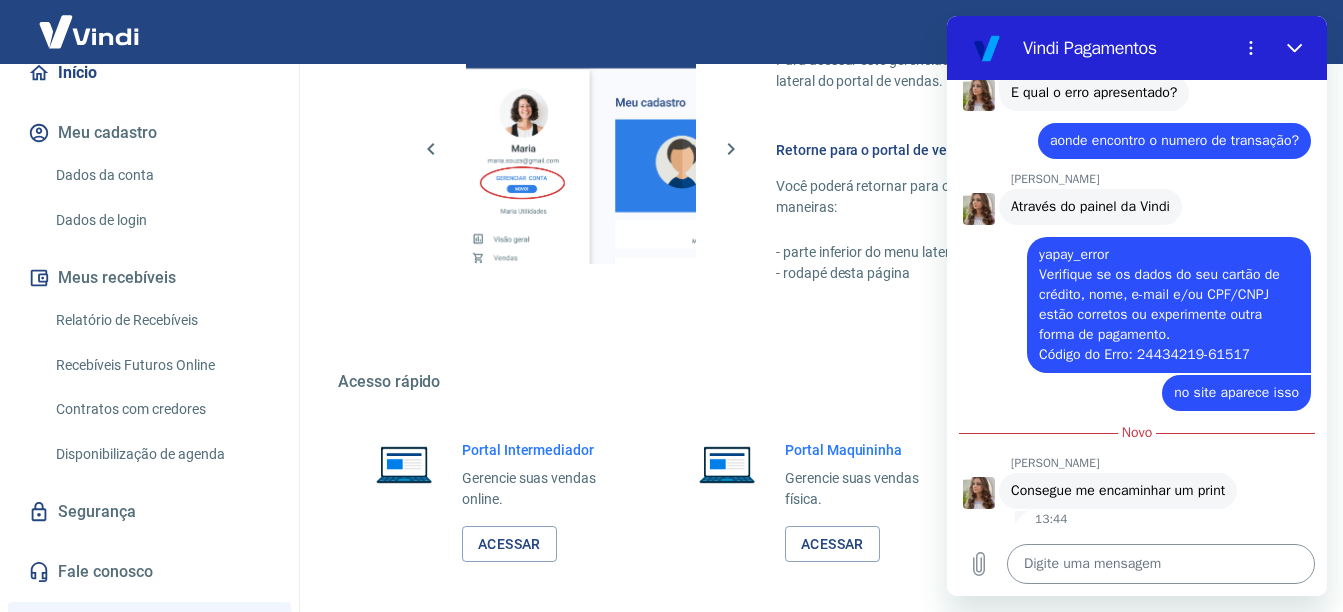 click at bounding box center (1161, 564) 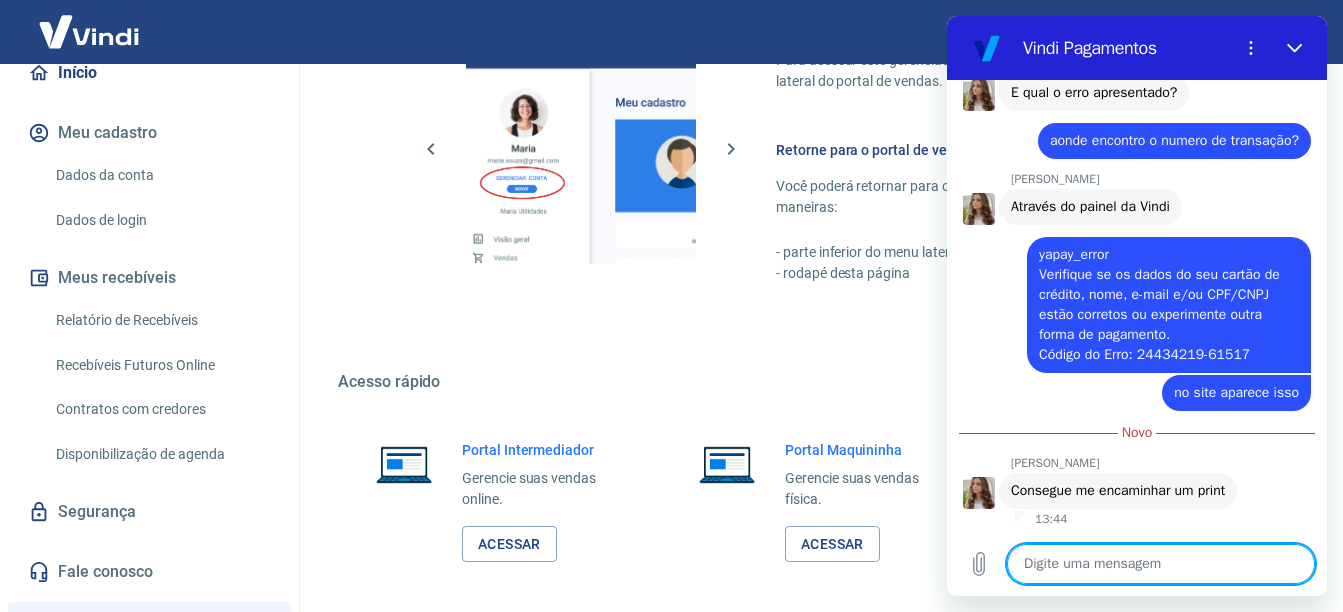 paste on "218547976
[DATE] 13:43" 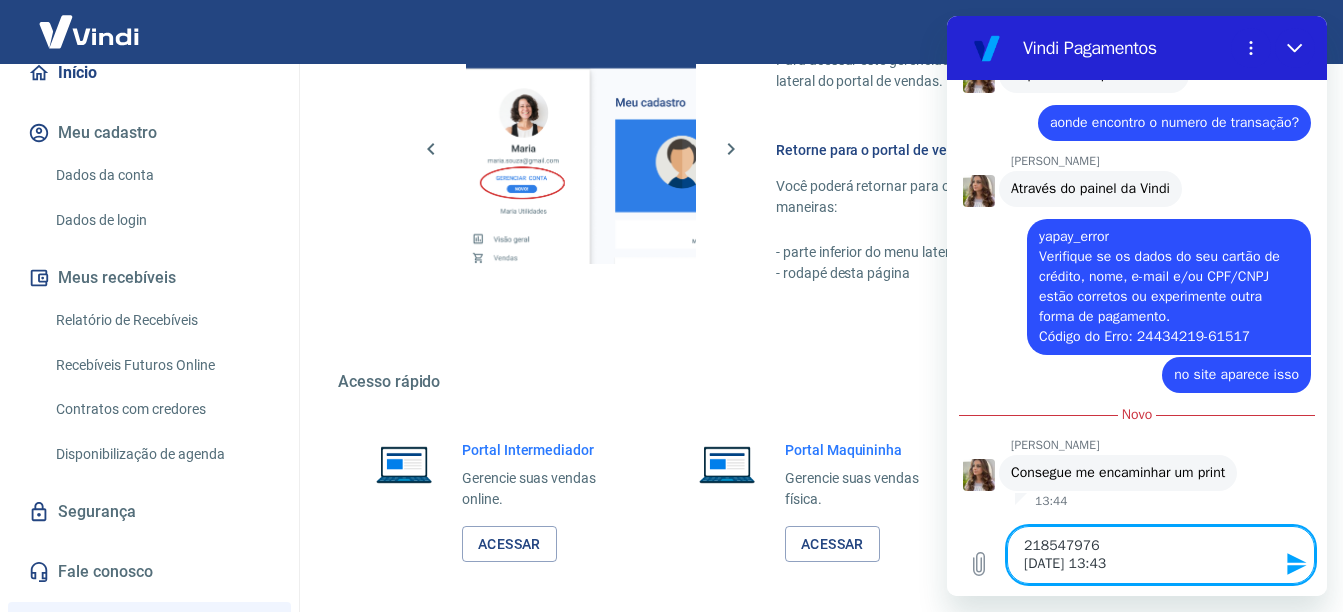 type on "218547976
[DATE] 13:43" 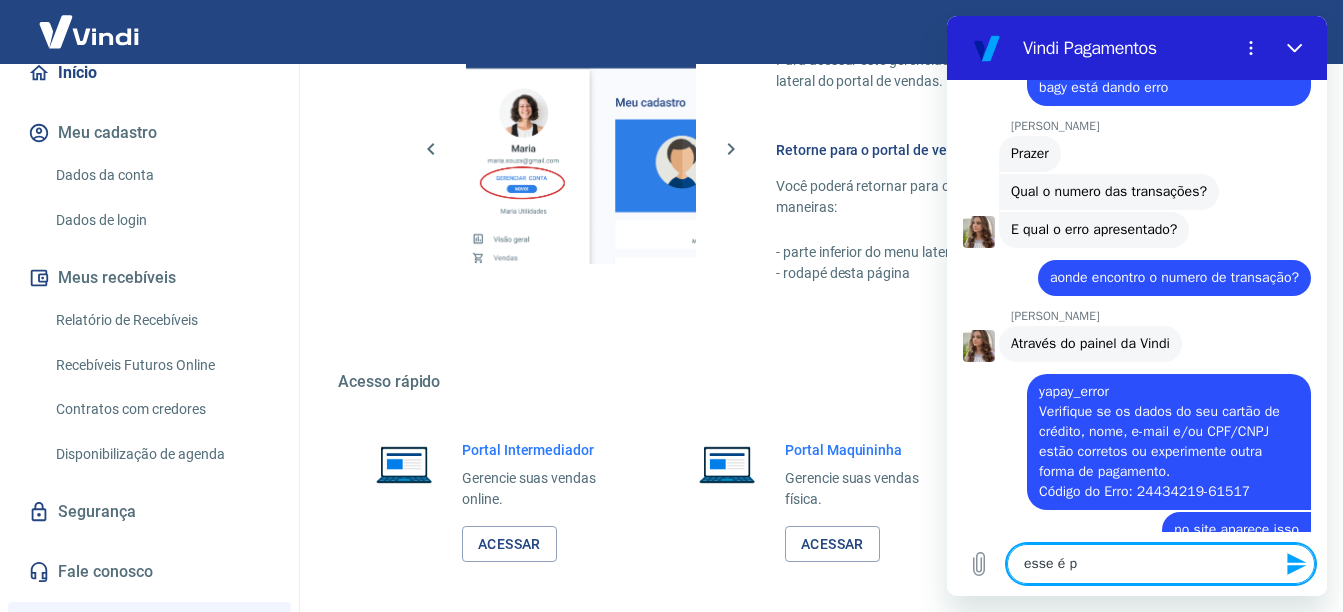 scroll, scrollTop: 961, scrollLeft: 0, axis: vertical 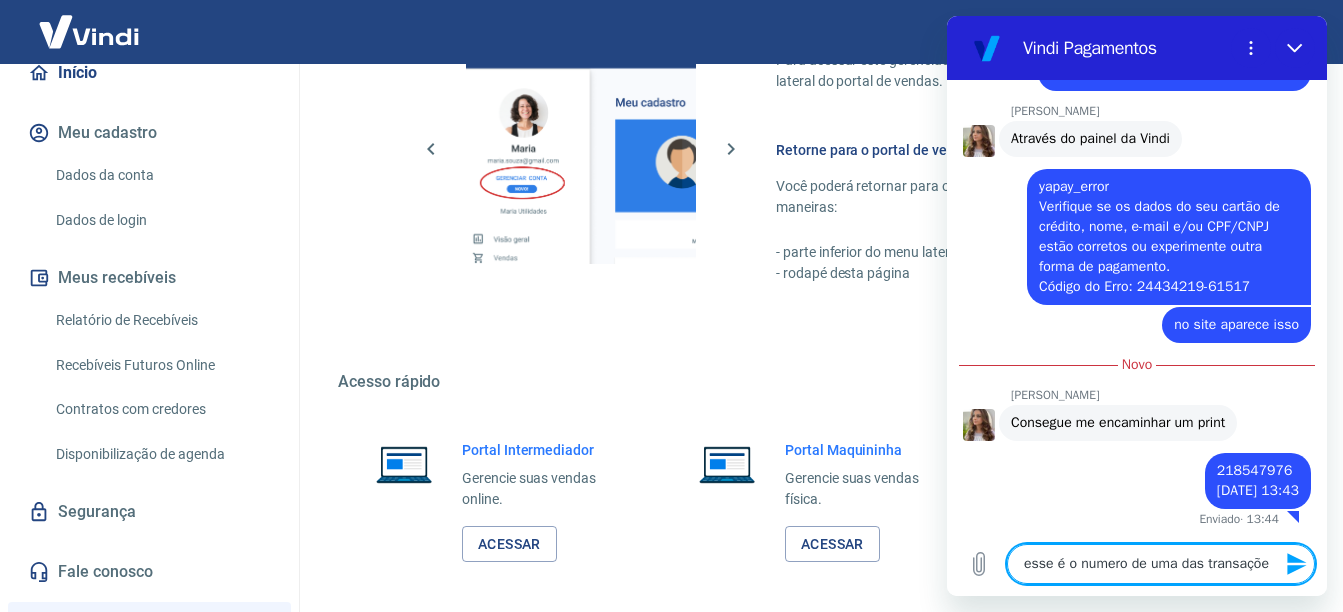 type on "esse é o numero de uma das transações" 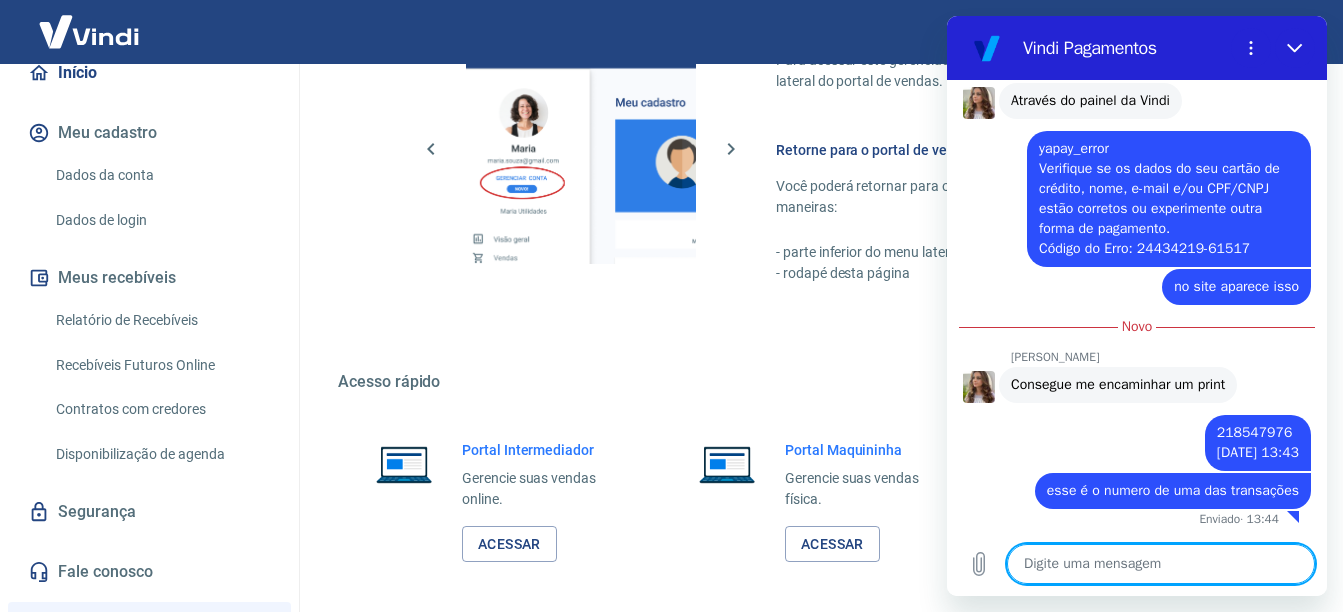 scroll, scrollTop: 1019, scrollLeft: 0, axis: vertical 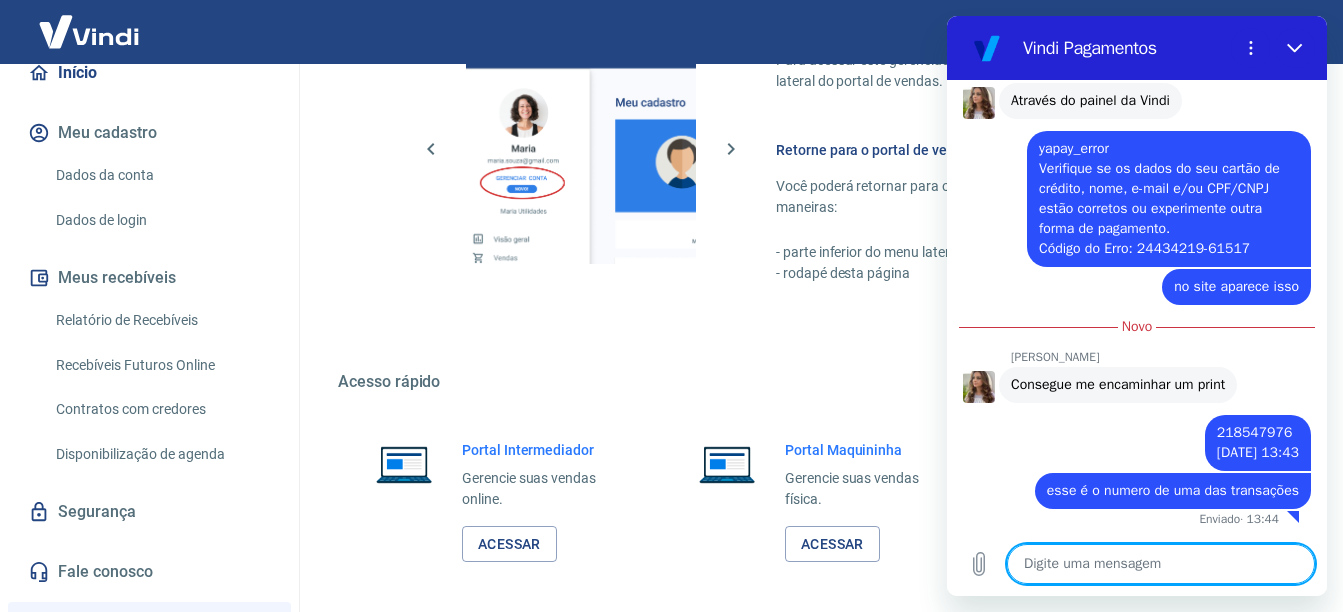 click at bounding box center (1161, 564) 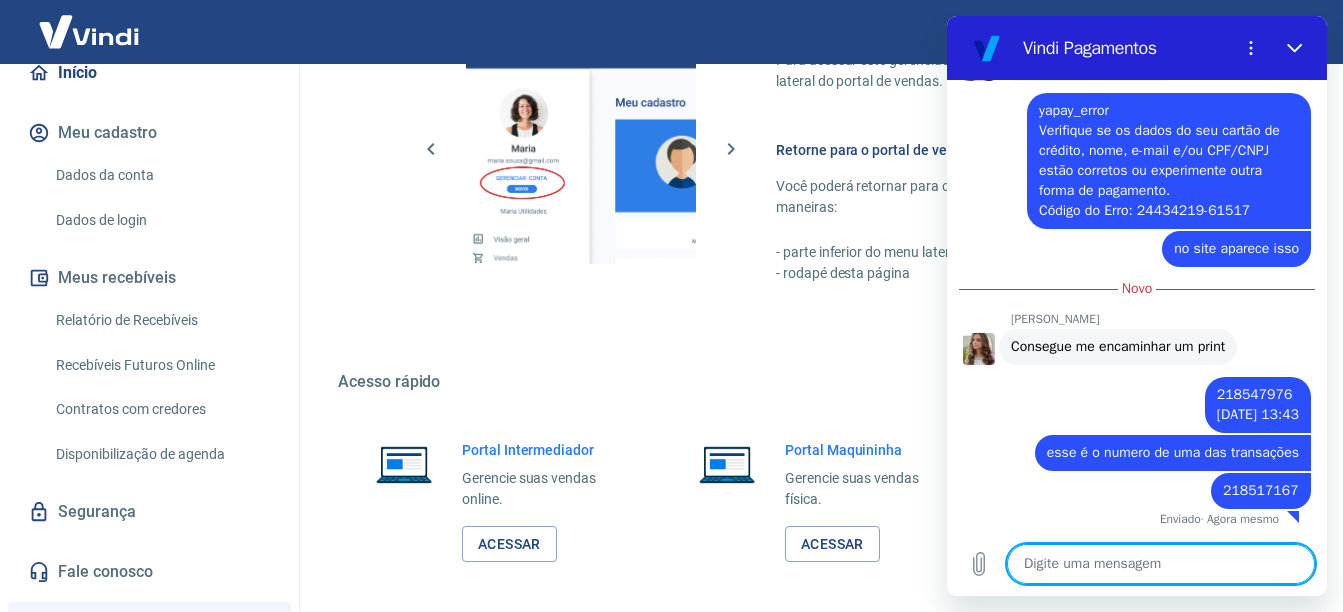 scroll, scrollTop: 1057, scrollLeft: 0, axis: vertical 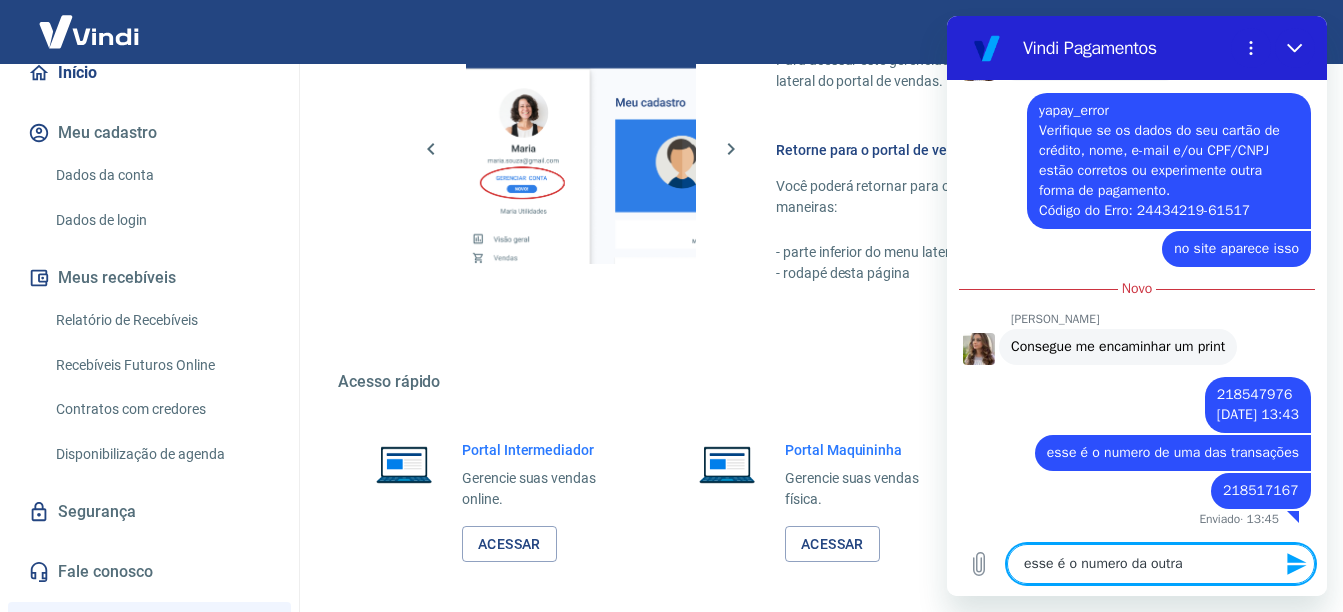type on "esse é o numero da outra" 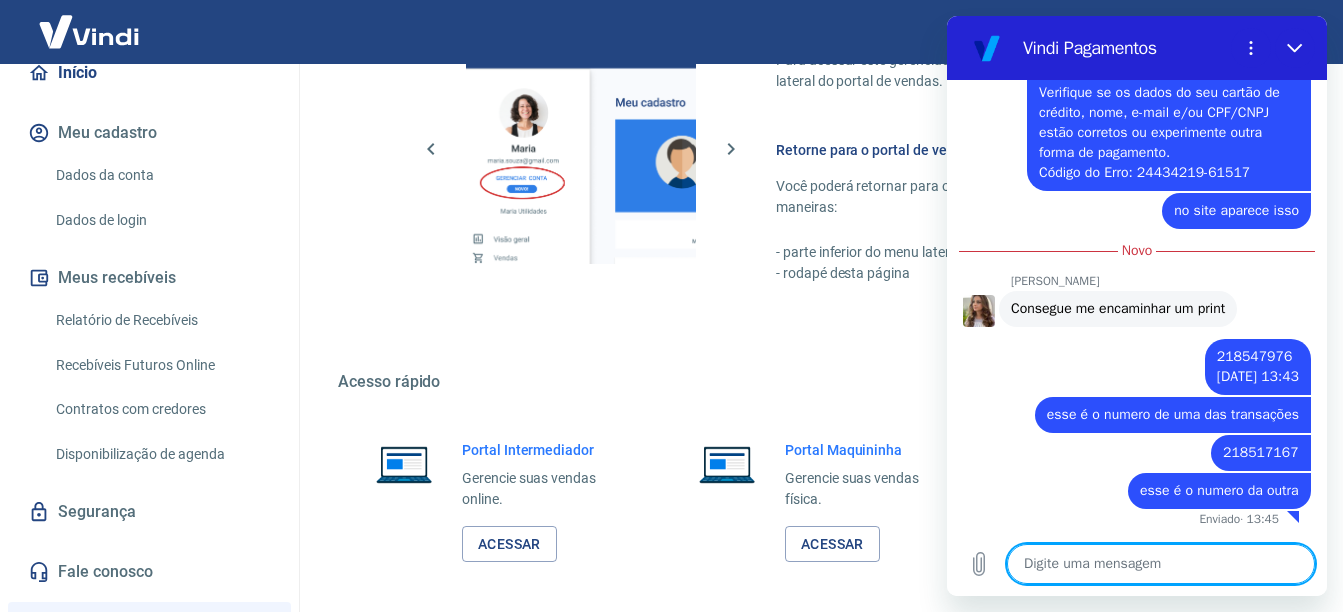 scroll, scrollTop: 1095, scrollLeft: 0, axis: vertical 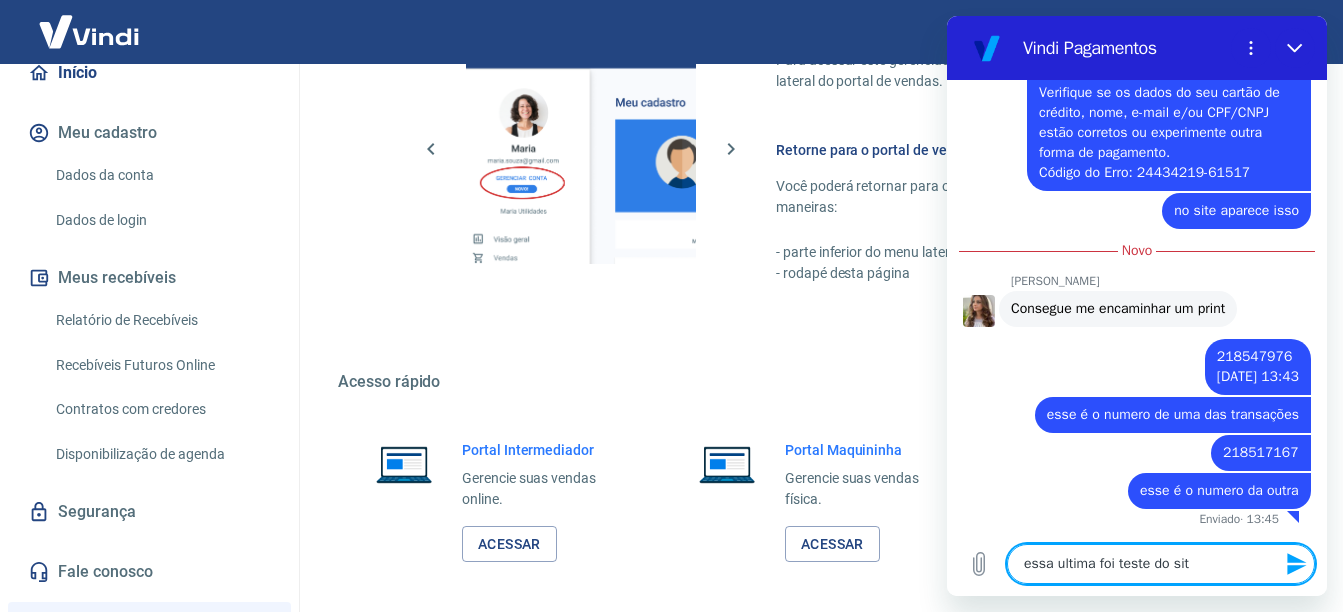 type on "essa ultima foi teste do site" 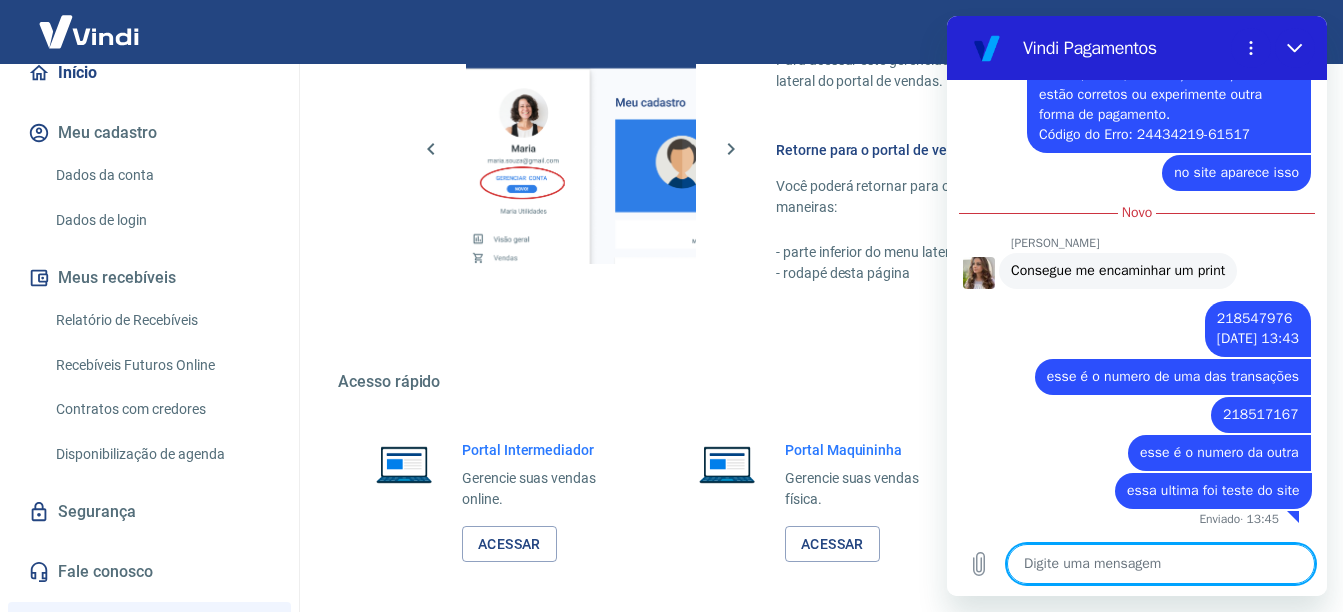 scroll, scrollTop: 1133, scrollLeft: 0, axis: vertical 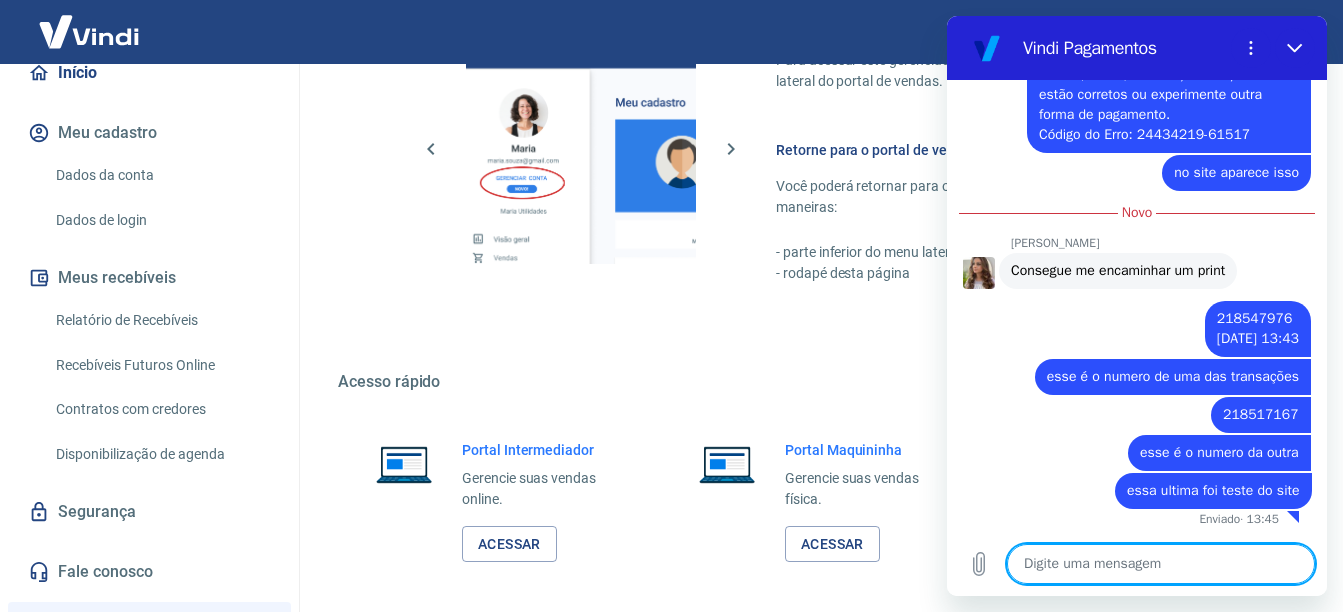 click at bounding box center [1161, 564] 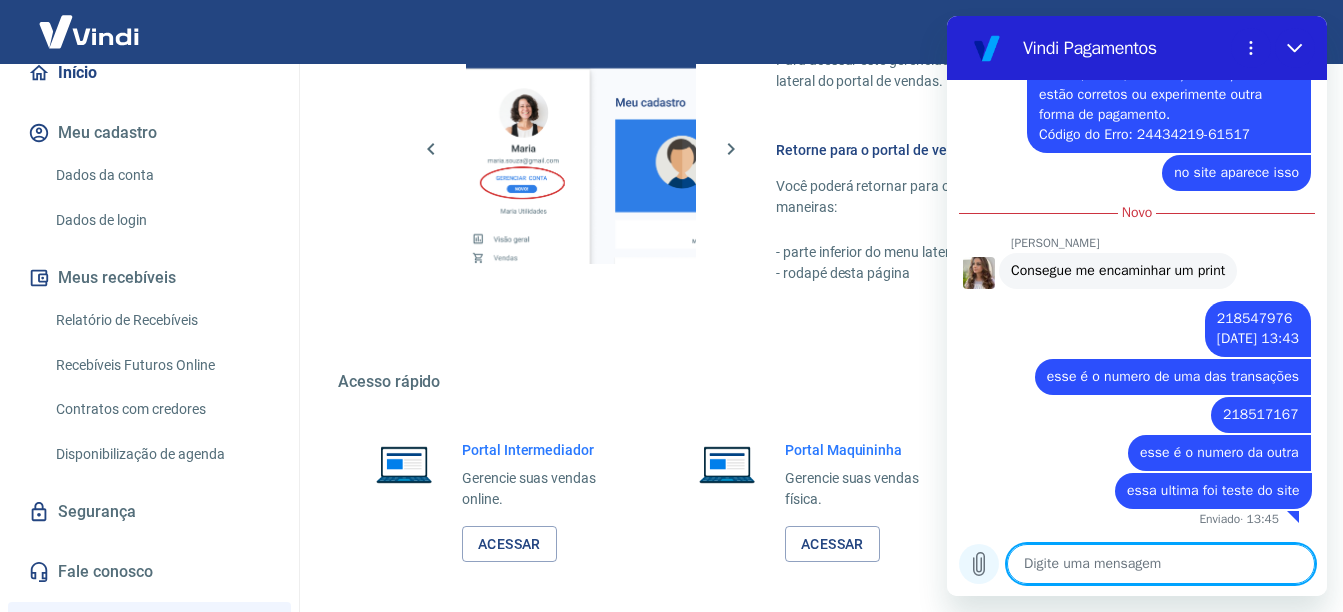 click 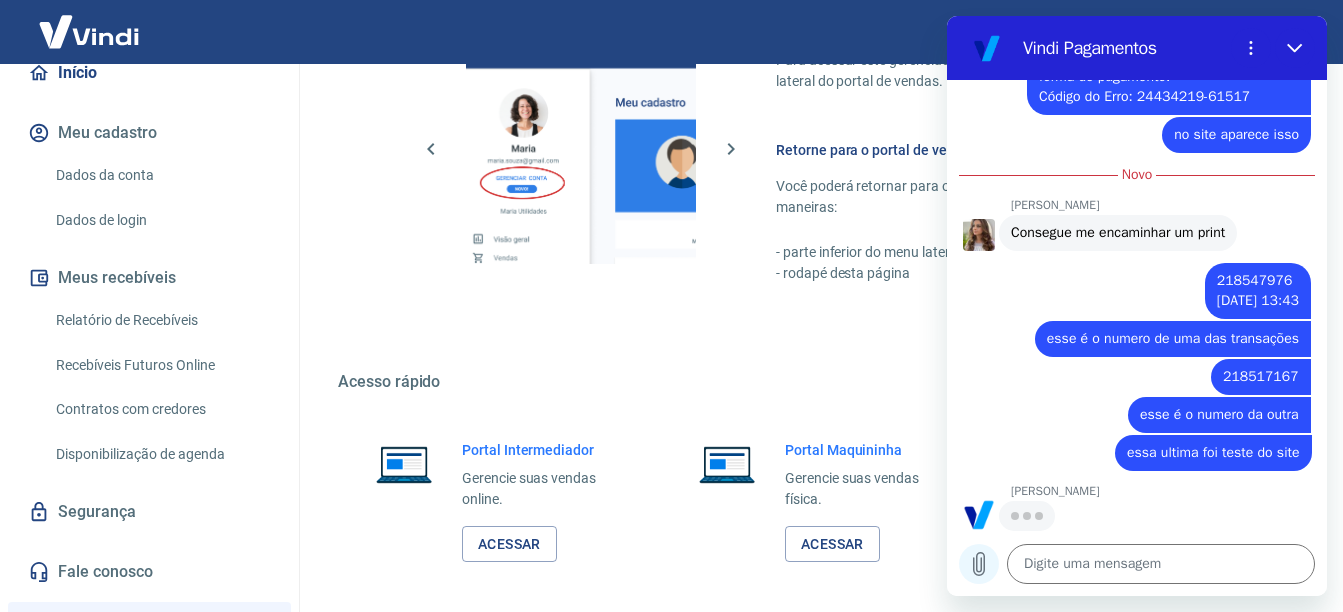scroll, scrollTop: 1171, scrollLeft: 0, axis: vertical 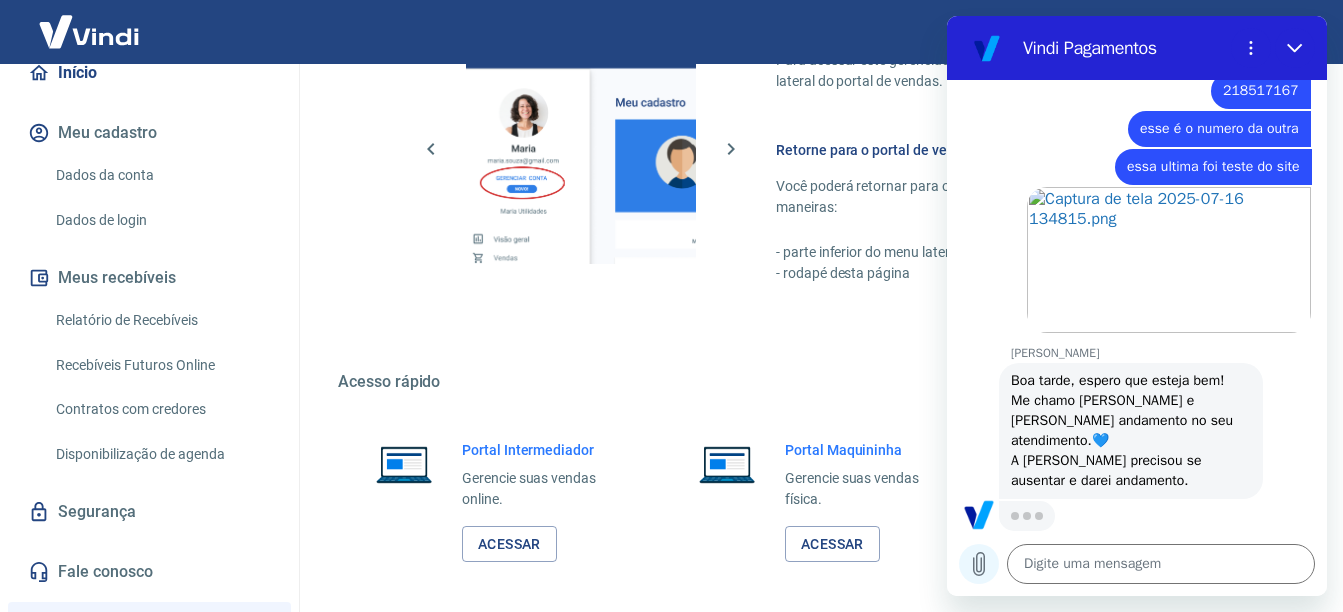 click 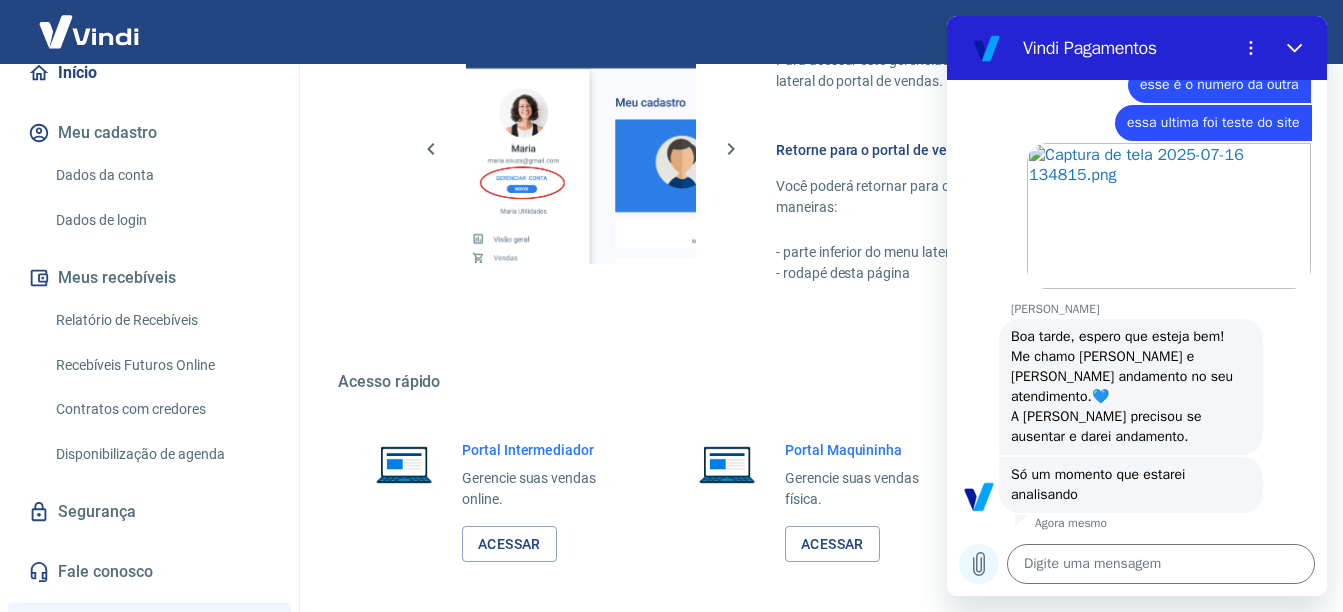 scroll, scrollTop: 1485, scrollLeft: 0, axis: vertical 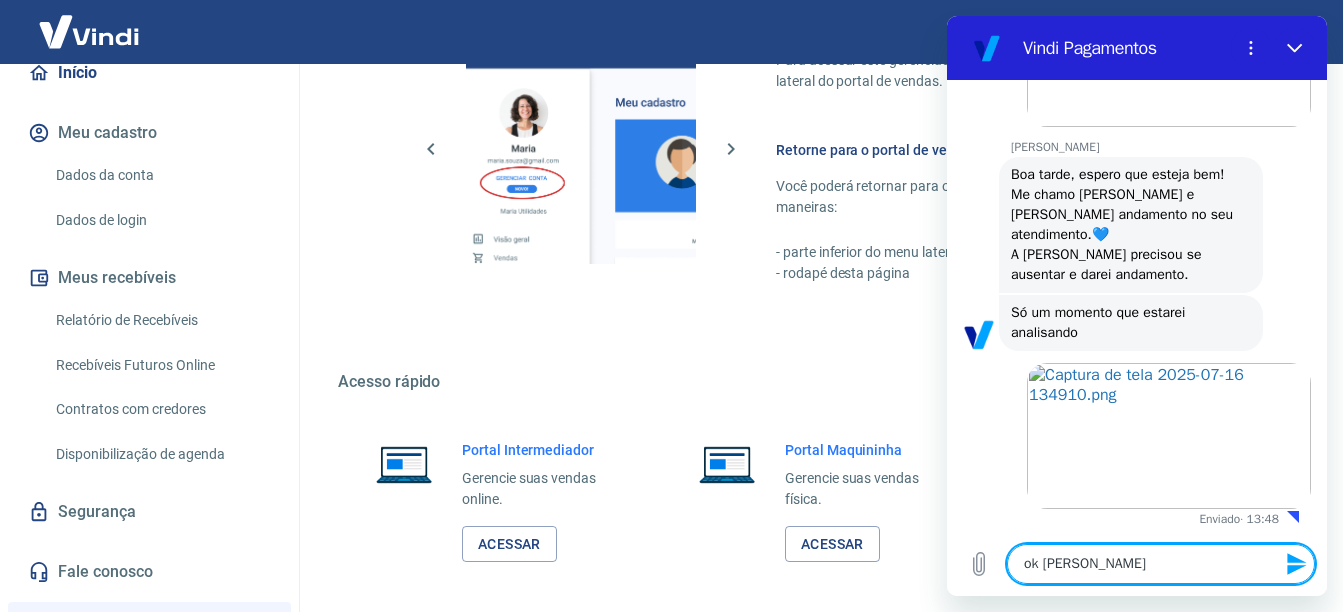 type on "ok [PERSON_NAME]" 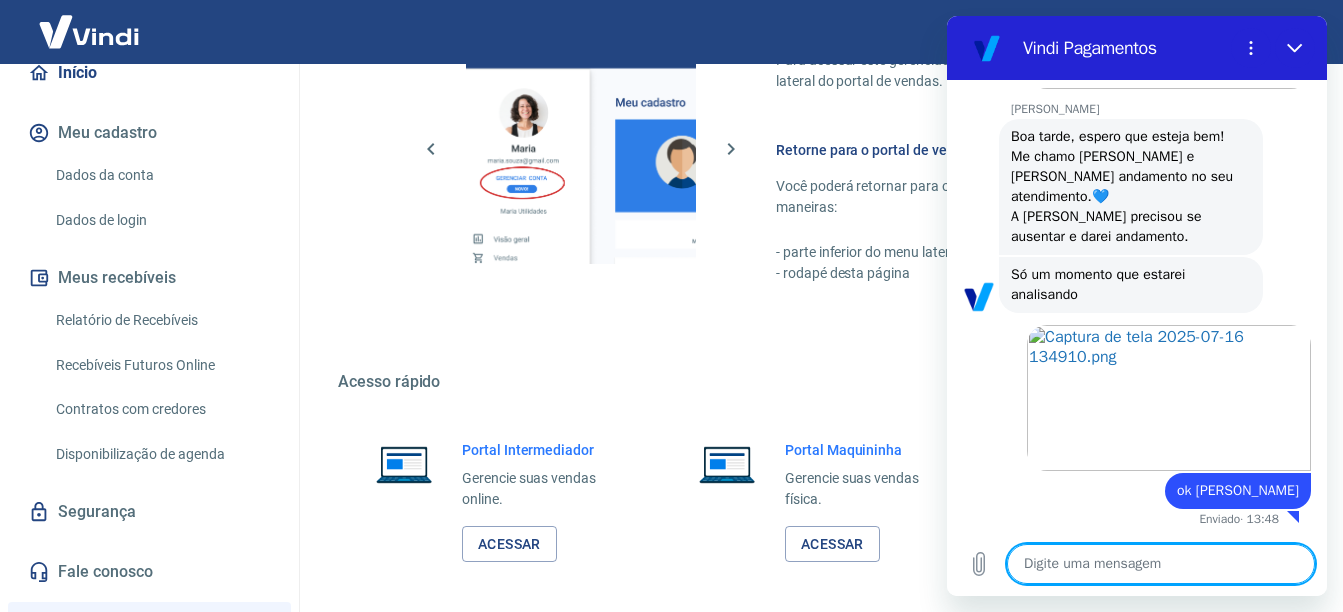 scroll, scrollTop: 1681, scrollLeft: 0, axis: vertical 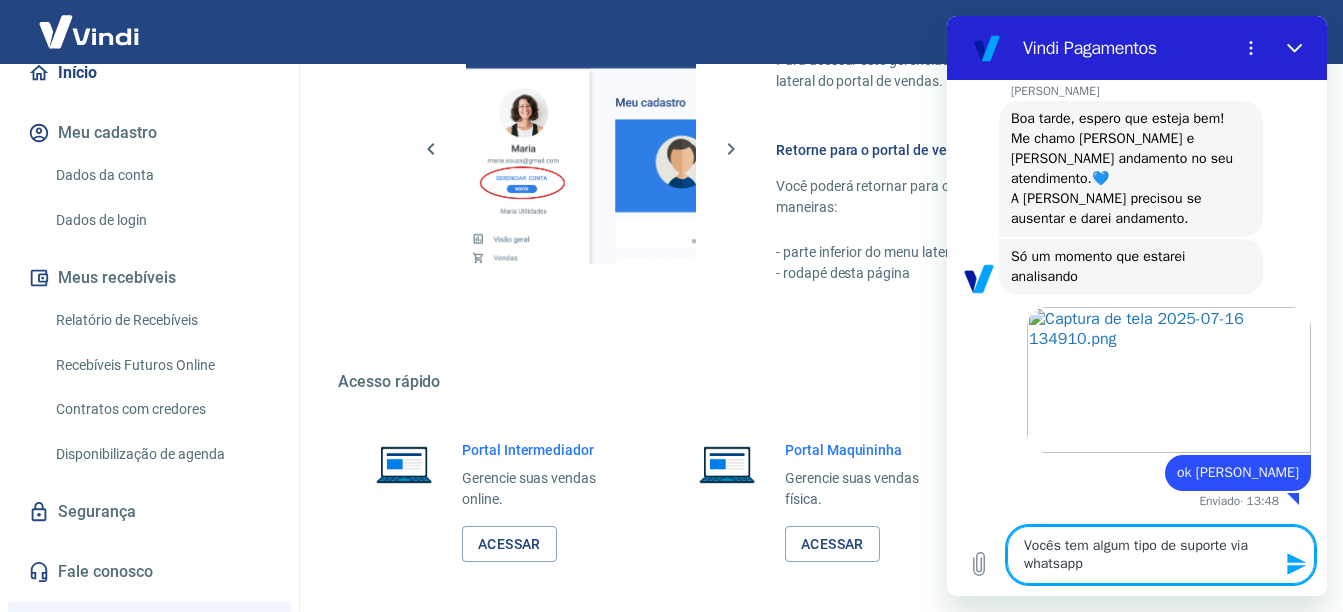 type on "Vocês tem algum tipo de suporte via whatsapp?" 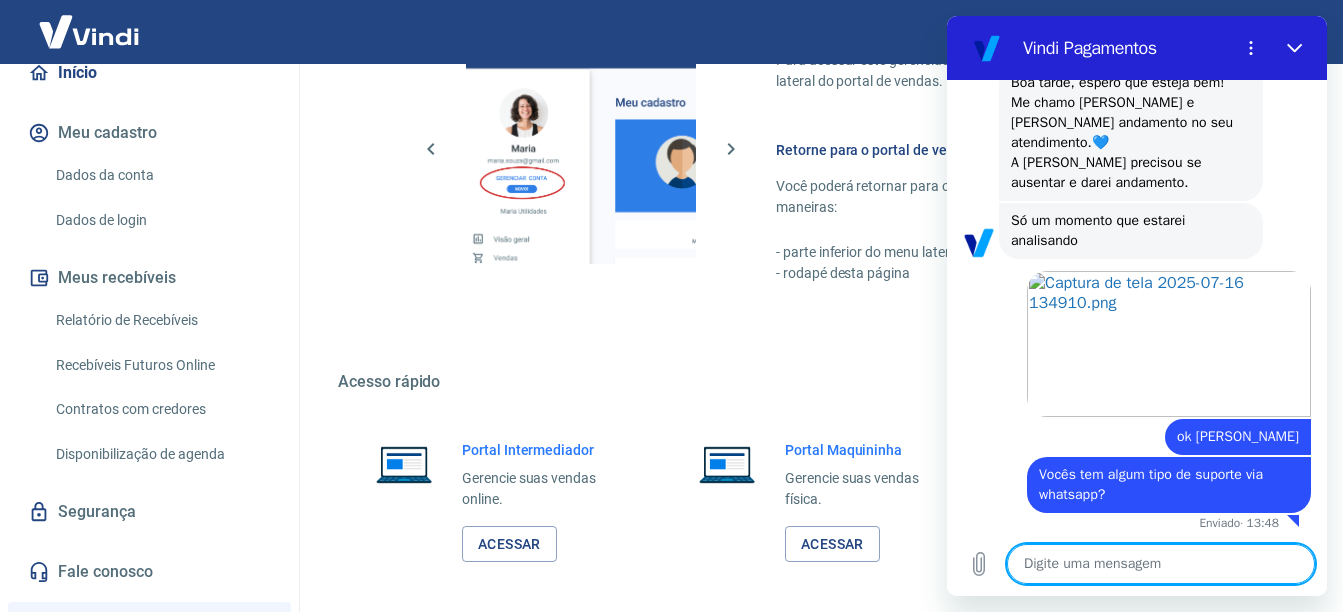 scroll, scrollTop: 1739, scrollLeft: 0, axis: vertical 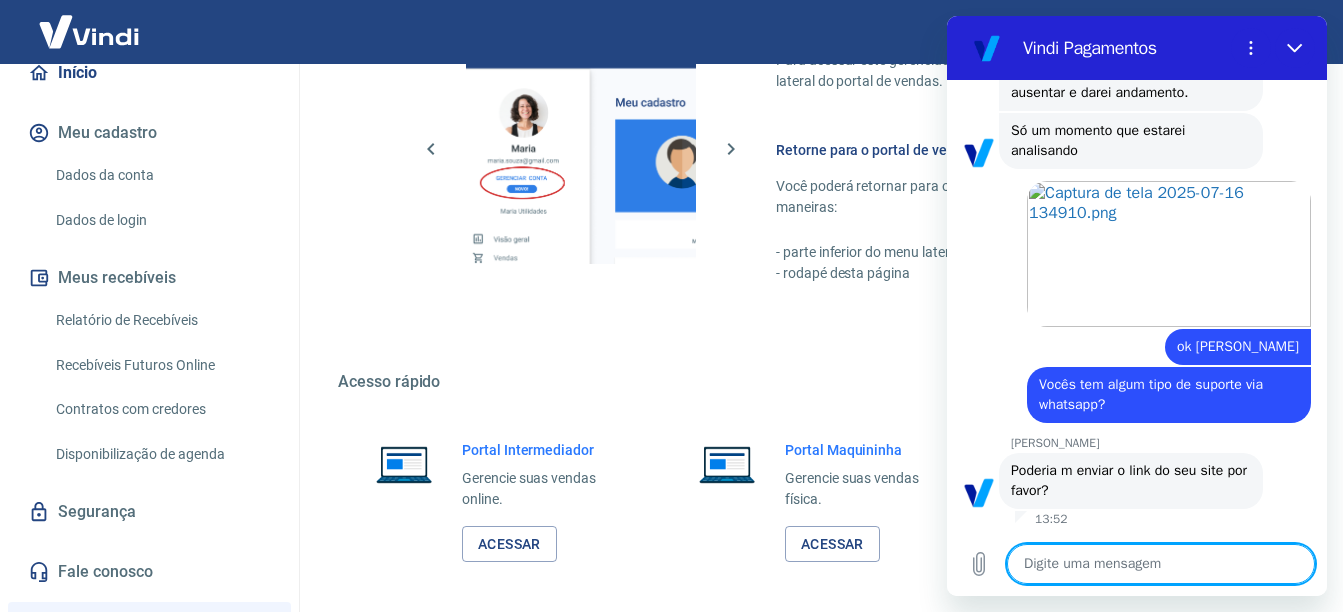 click at bounding box center (1161, 564) 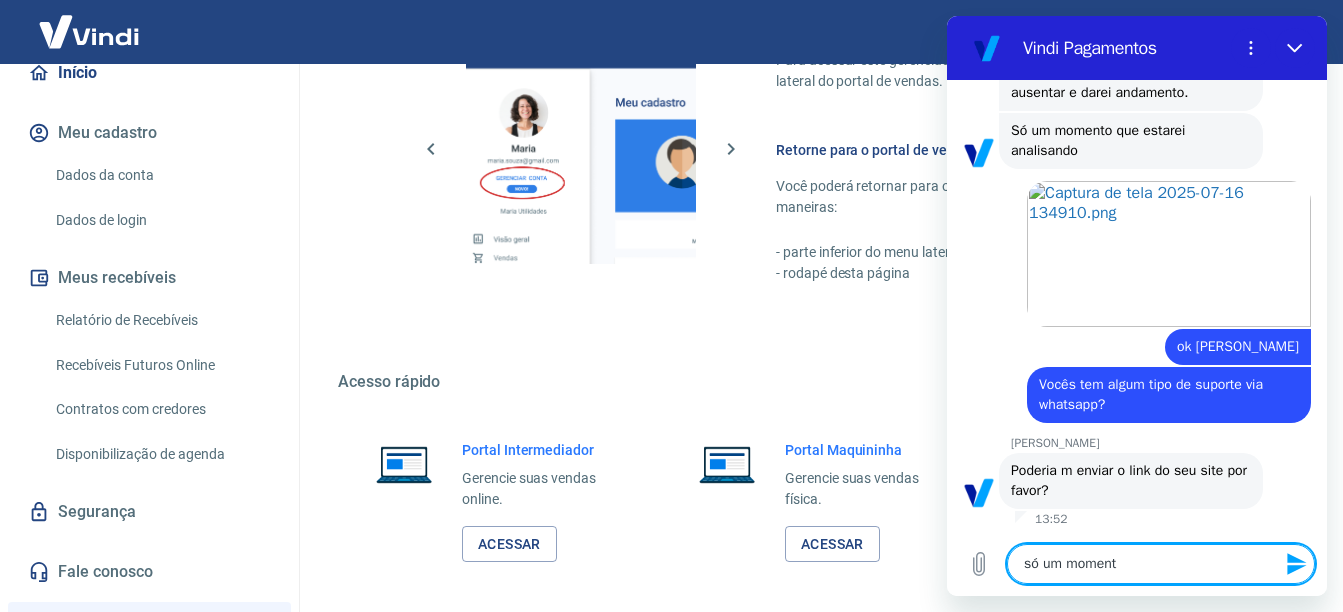 type on "só um momento" 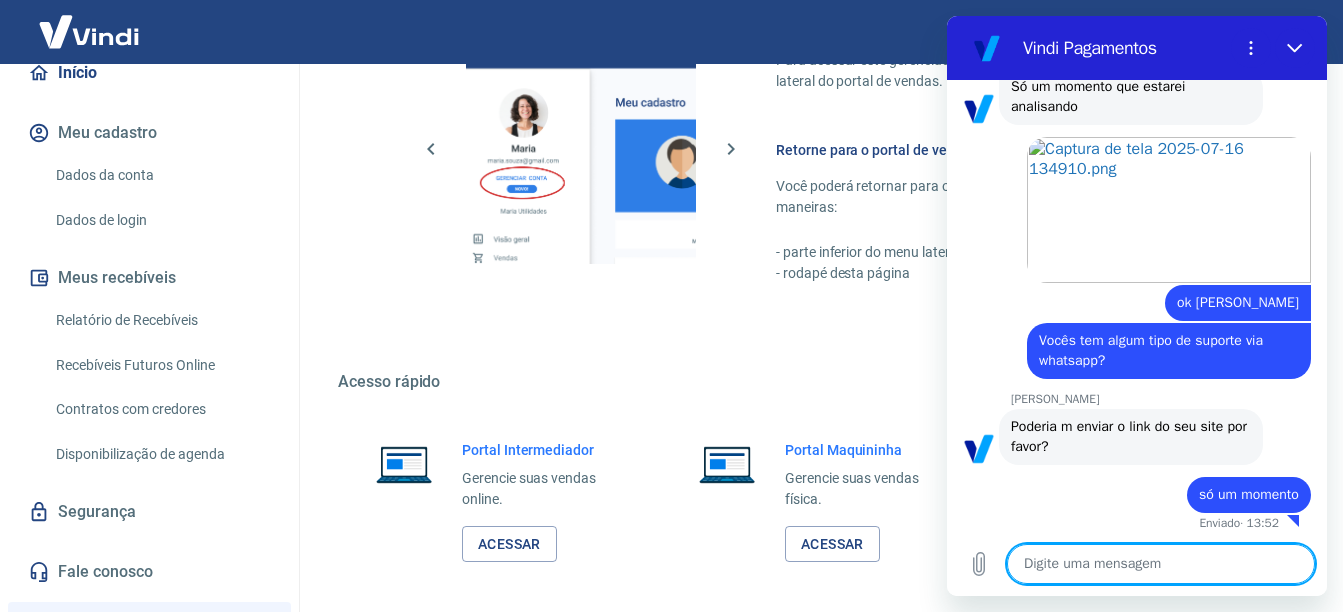 scroll, scrollTop: 1873, scrollLeft: 0, axis: vertical 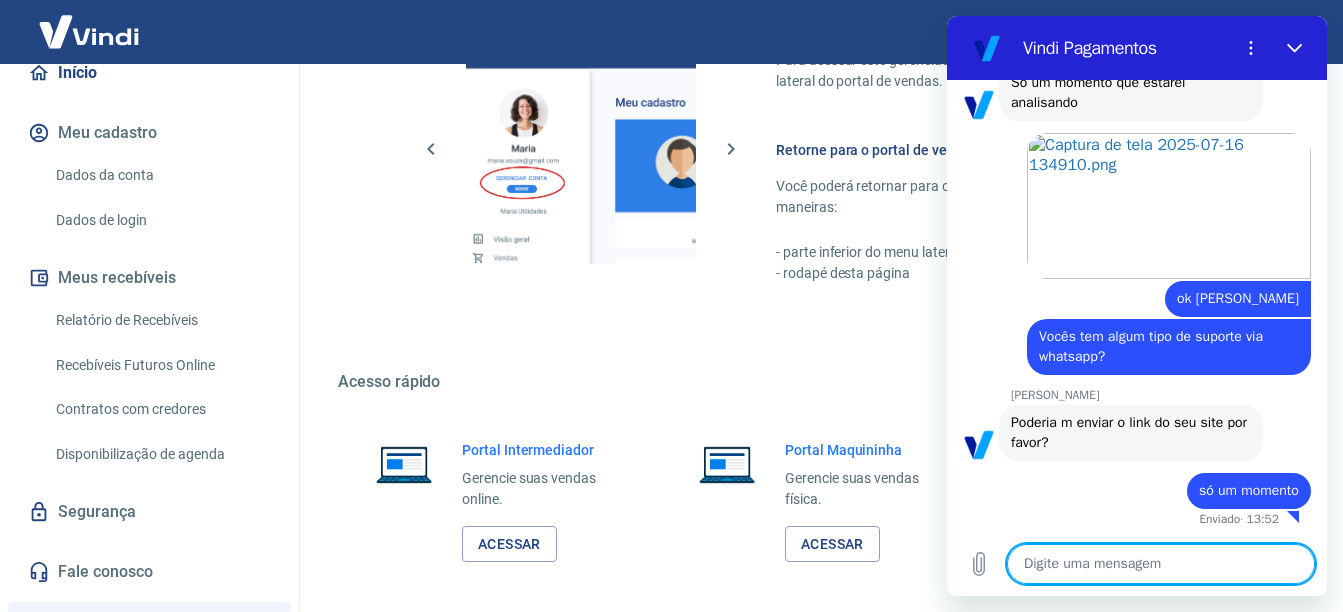 click at bounding box center (1161, 564) 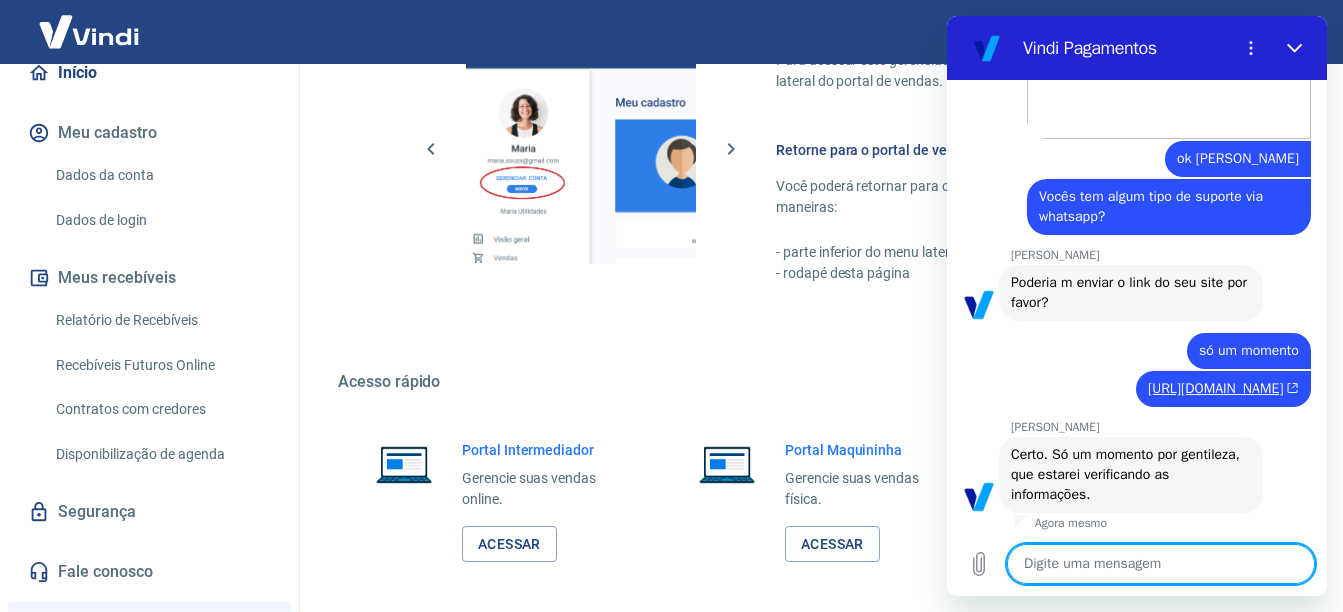 scroll, scrollTop: 2037, scrollLeft: 0, axis: vertical 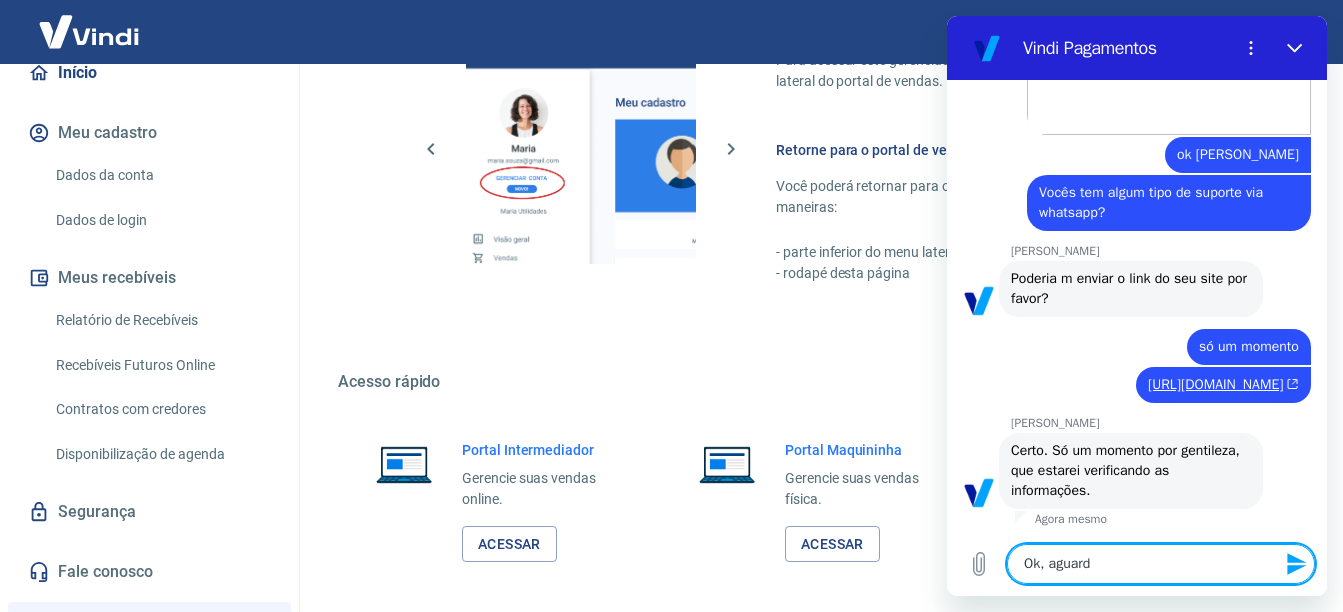 type on "Ok, aguardo" 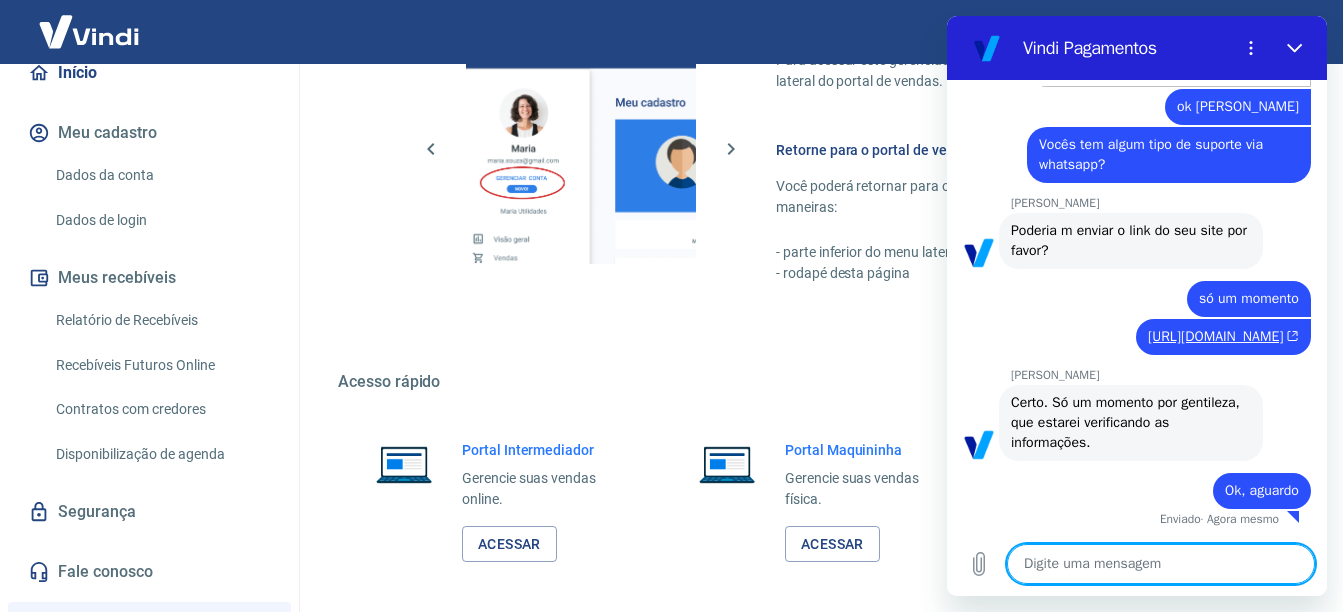 scroll, scrollTop: 2085, scrollLeft: 0, axis: vertical 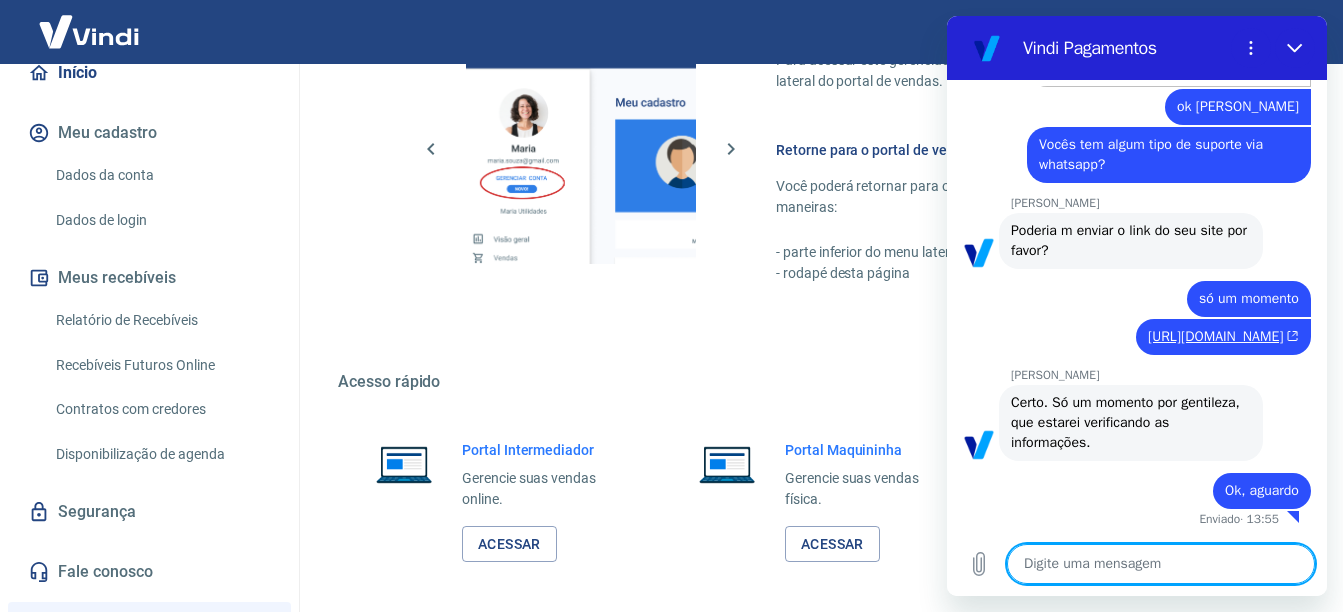 click at bounding box center [1161, 564] 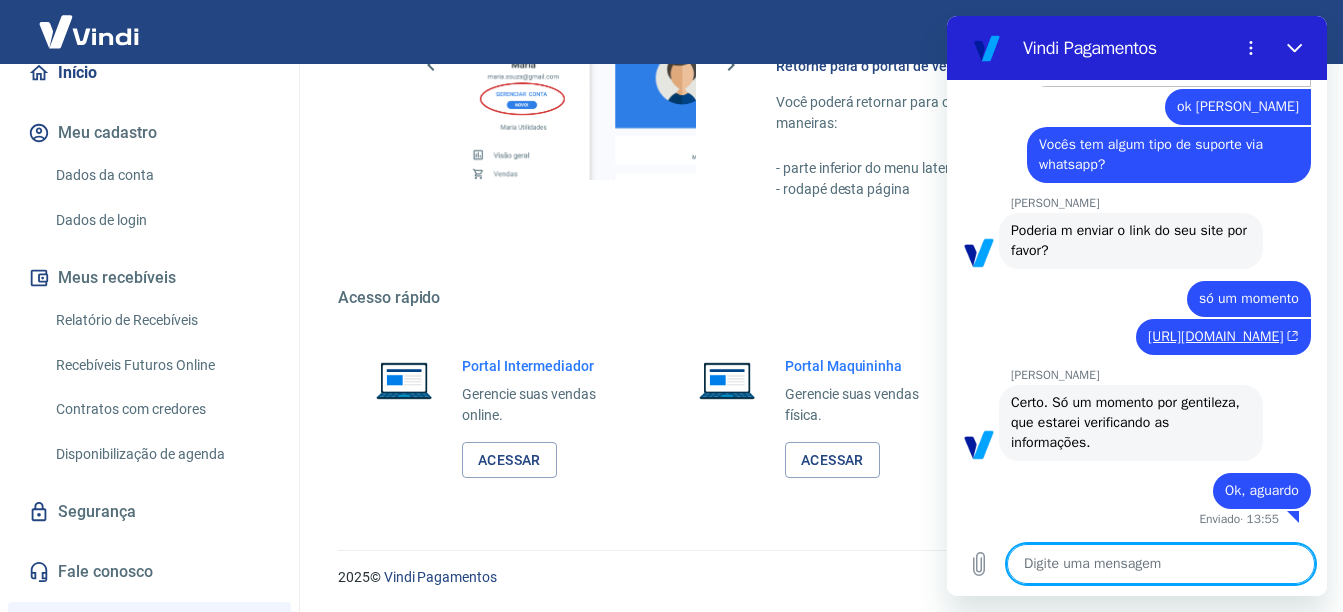 click at bounding box center [1161, 564] 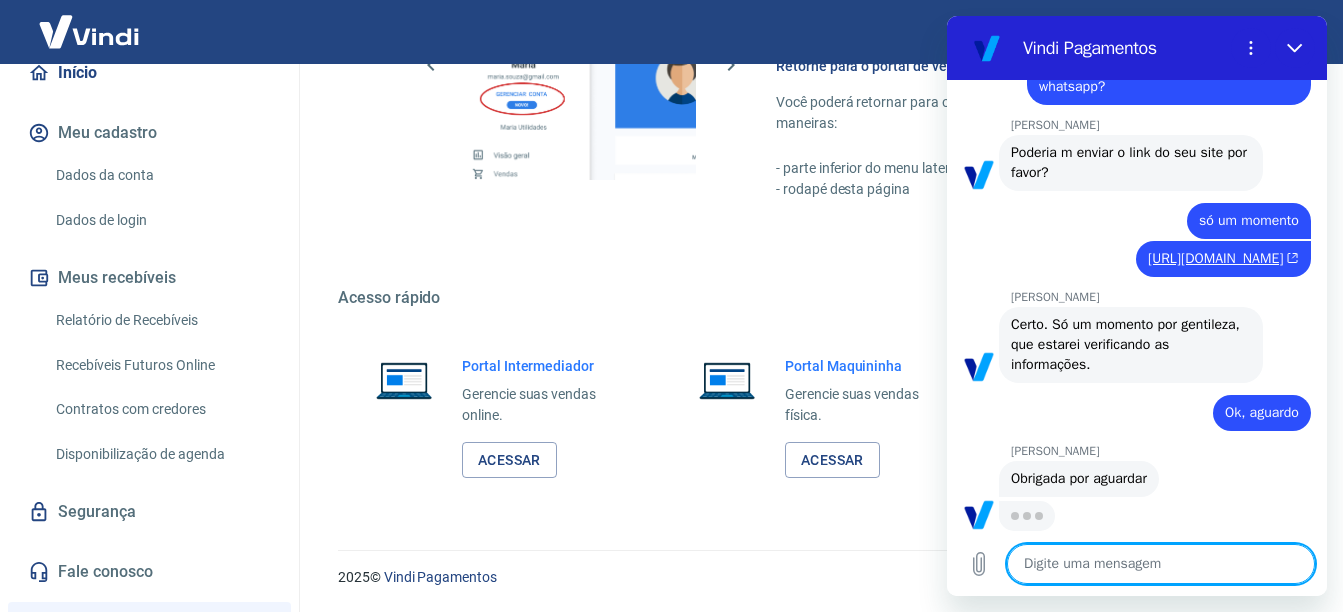 scroll, scrollTop: 2161, scrollLeft: 0, axis: vertical 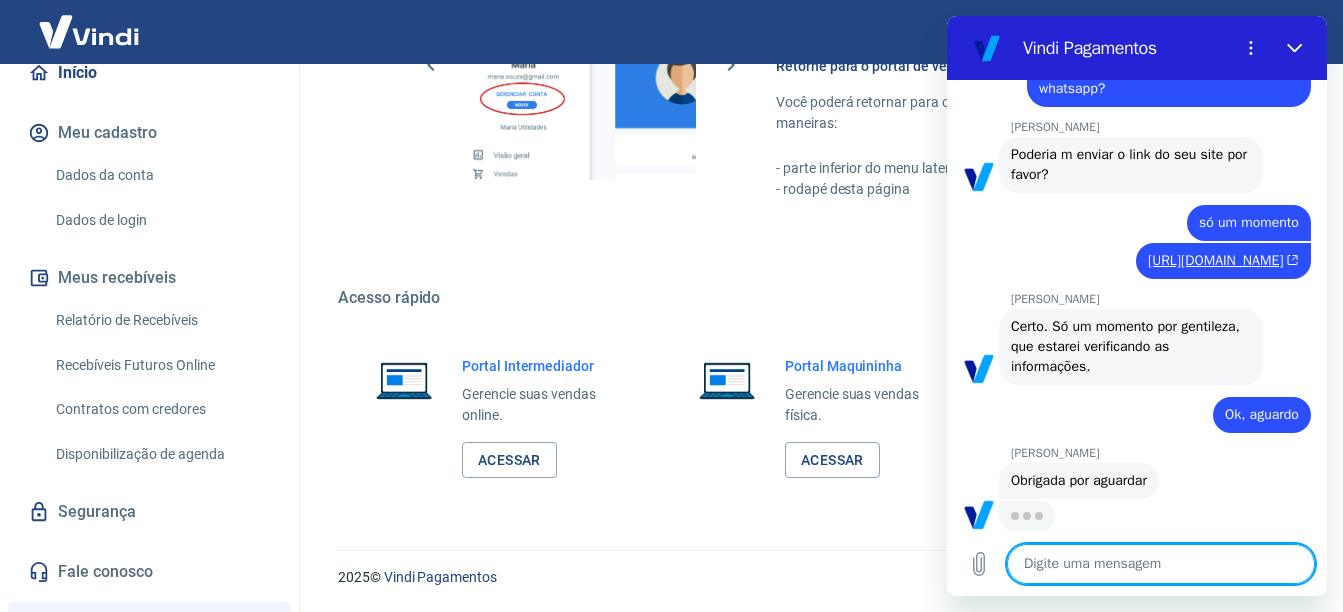 click on "2025  ©   Vindi Pagamentos" at bounding box center (816, 569) 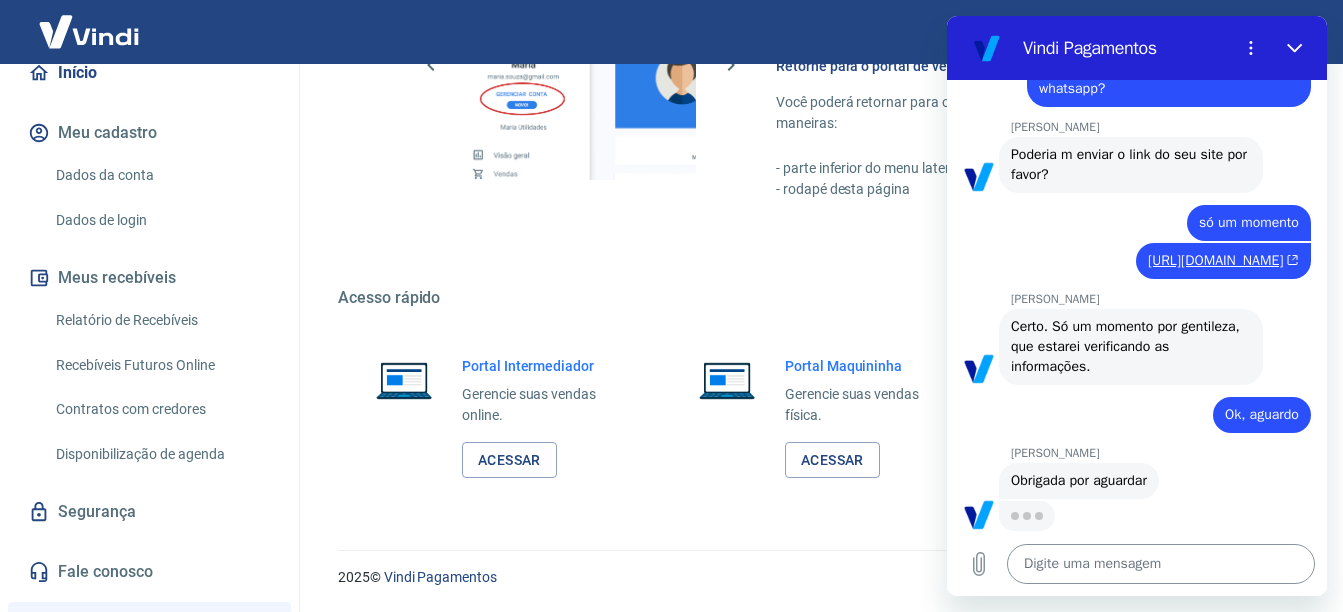 click at bounding box center (1161, 564) 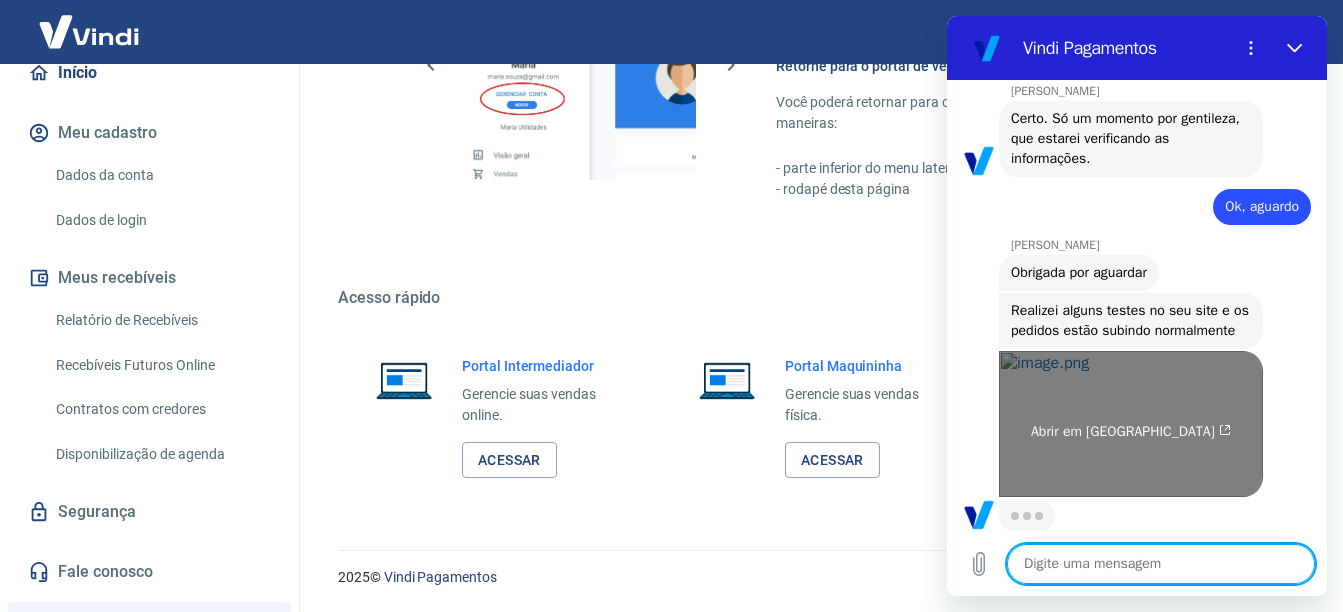 scroll, scrollTop: 2387, scrollLeft: 0, axis: vertical 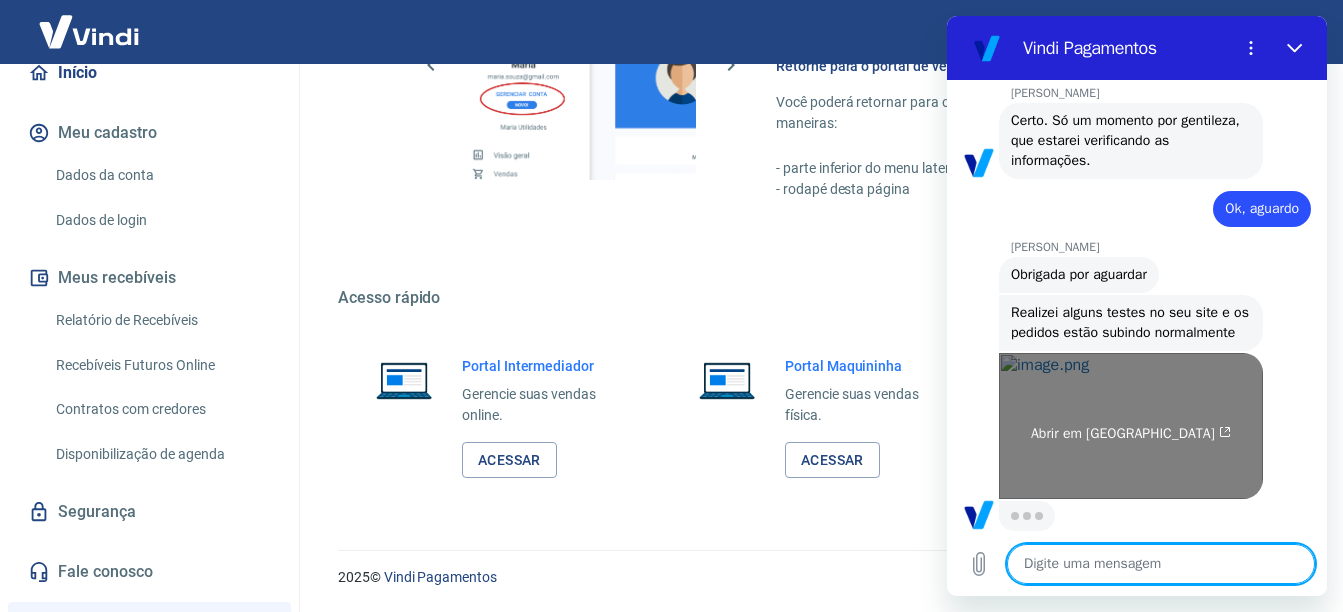 click on "Abrir em [GEOGRAPHIC_DATA]" at bounding box center [1131, 434] 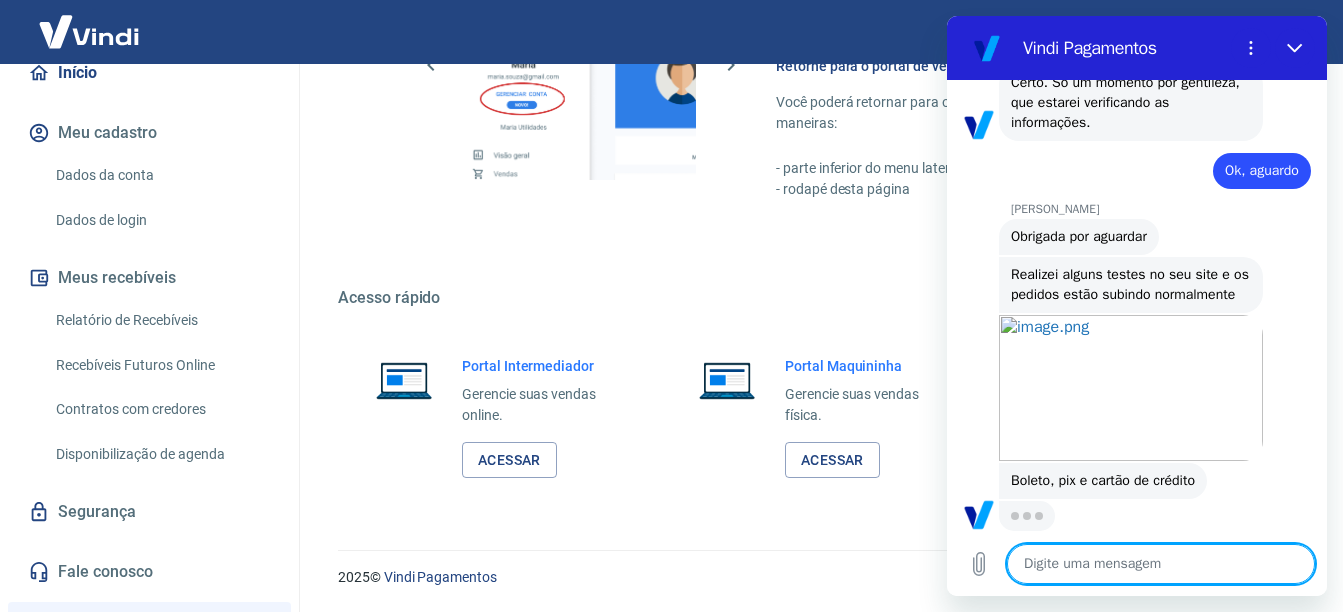 scroll, scrollTop: 2425, scrollLeft: 0, axis: vertical 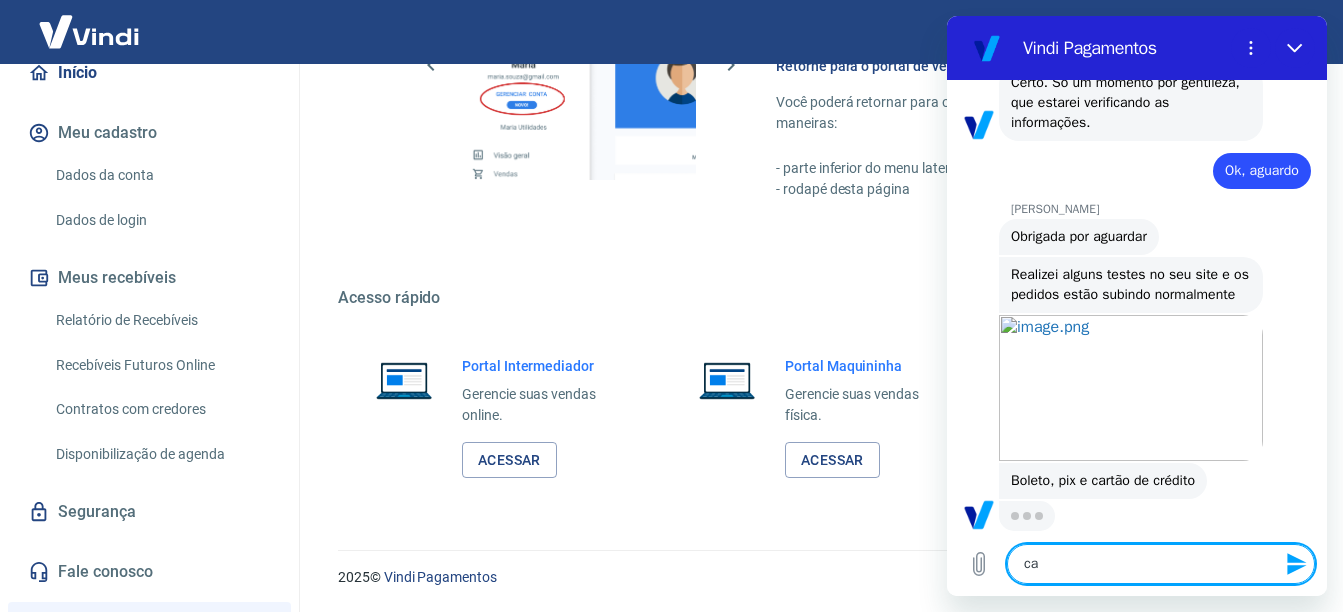 type on "c" 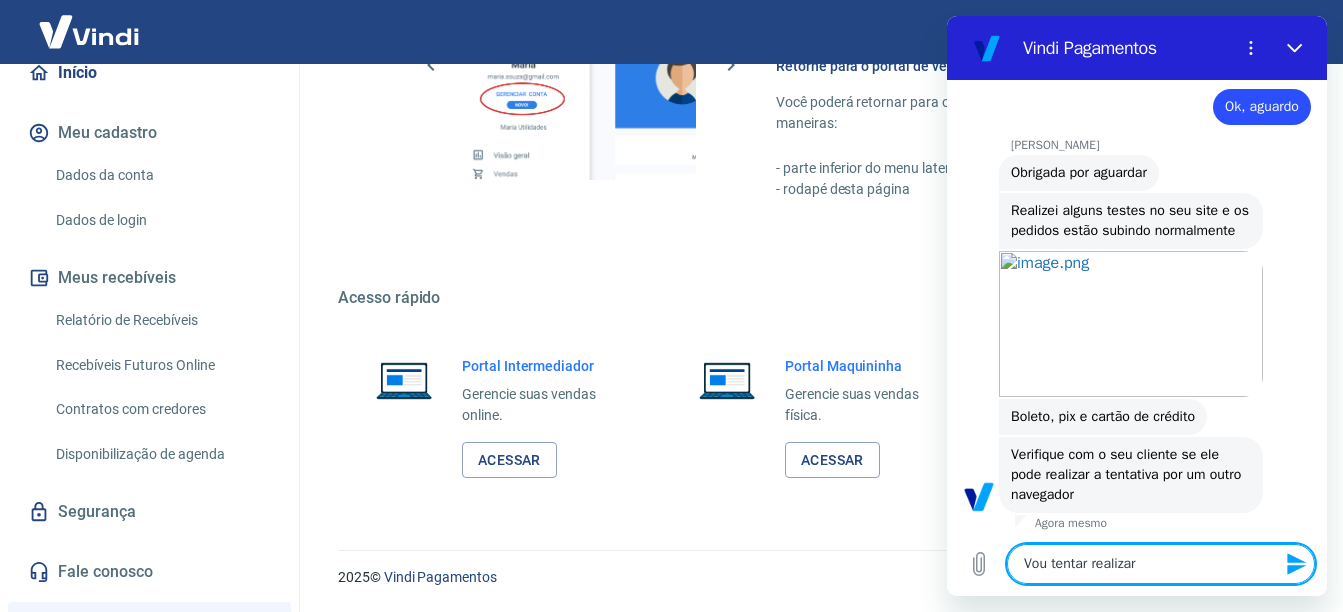 type on "Vou tentar realizar" 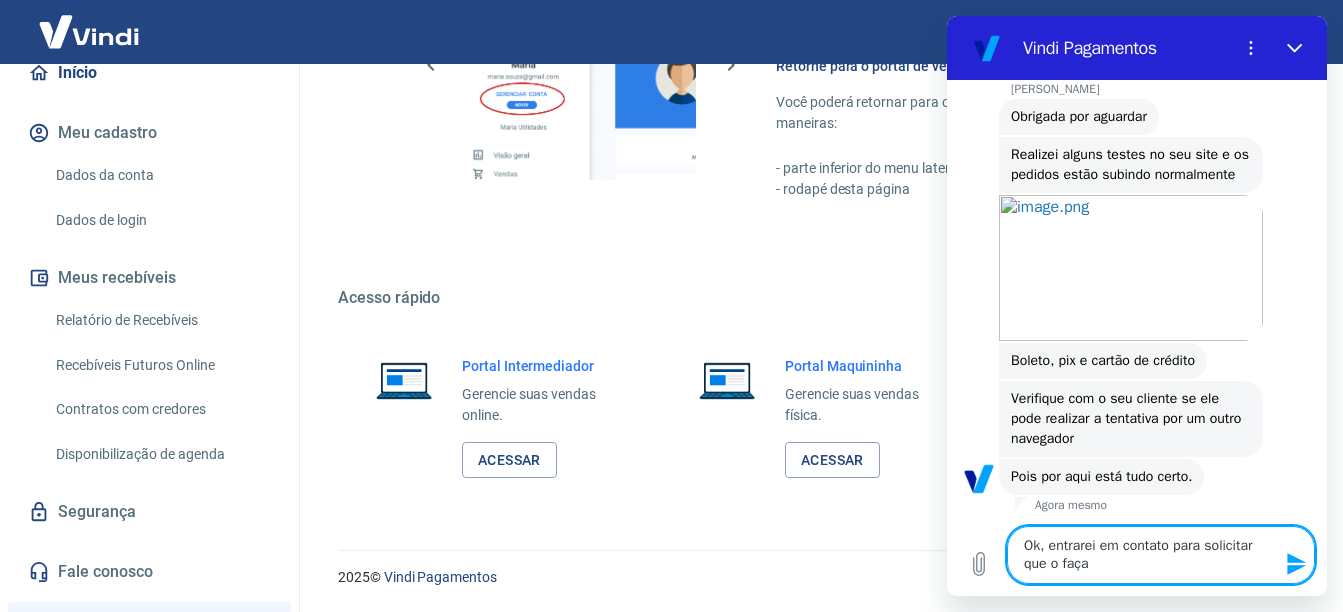scroll, scrollTop: 2549, scrollLeft: 0, axis: vertical 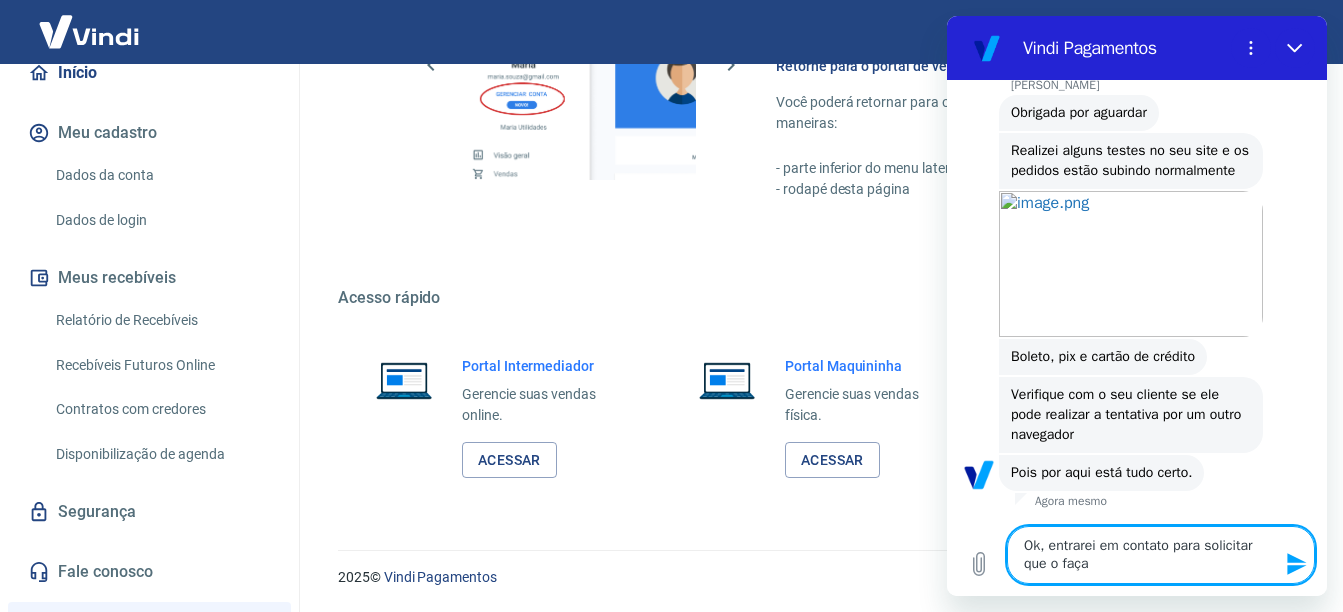 type on "Ok, entrarei em contato para solicitar que o faça" 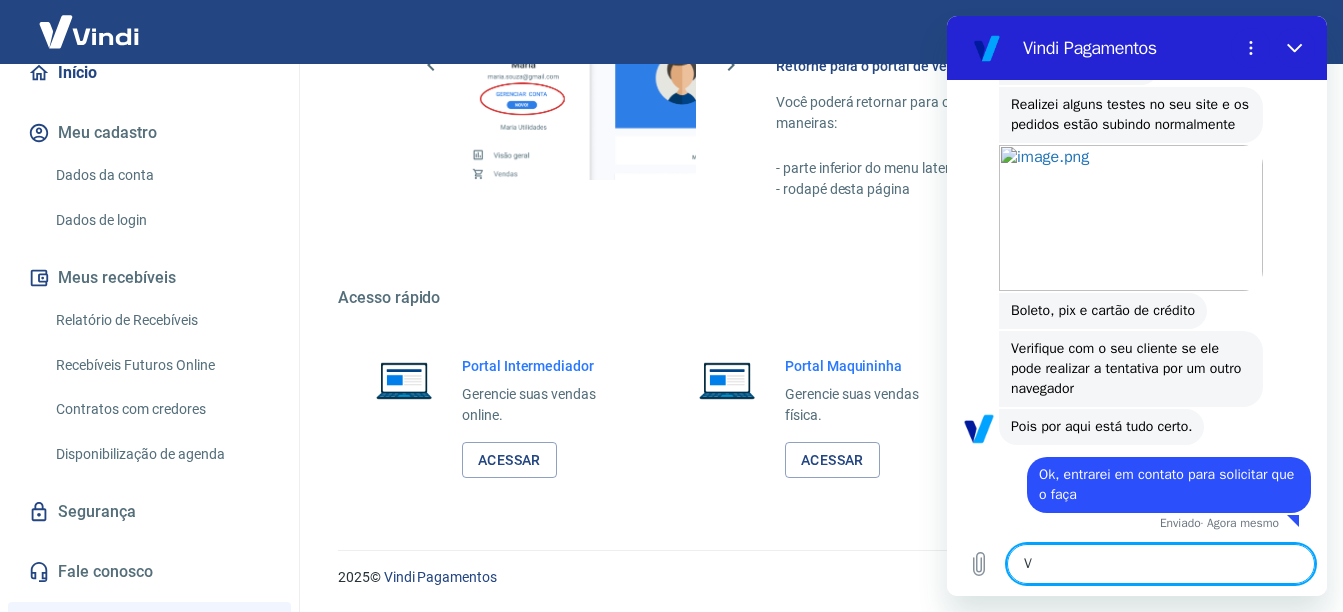 scroll, scrollTop: 2599, scrollLeft: 0, axis: vertical 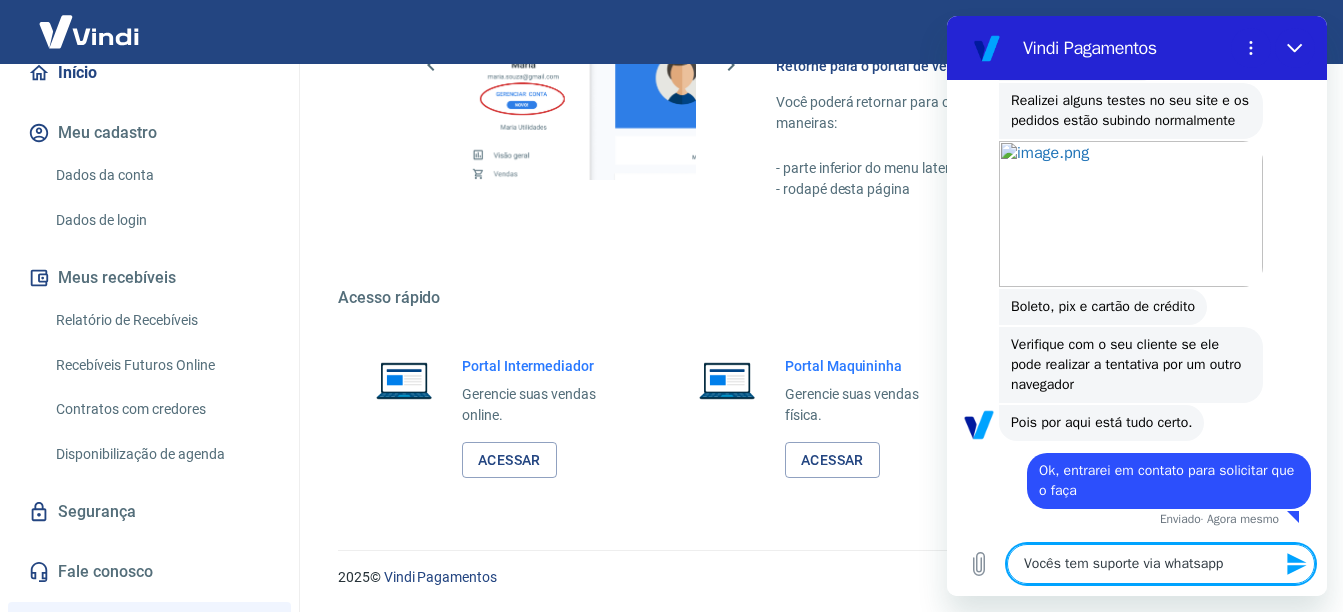 type on "Vocês tem suporte via whatsapp?" 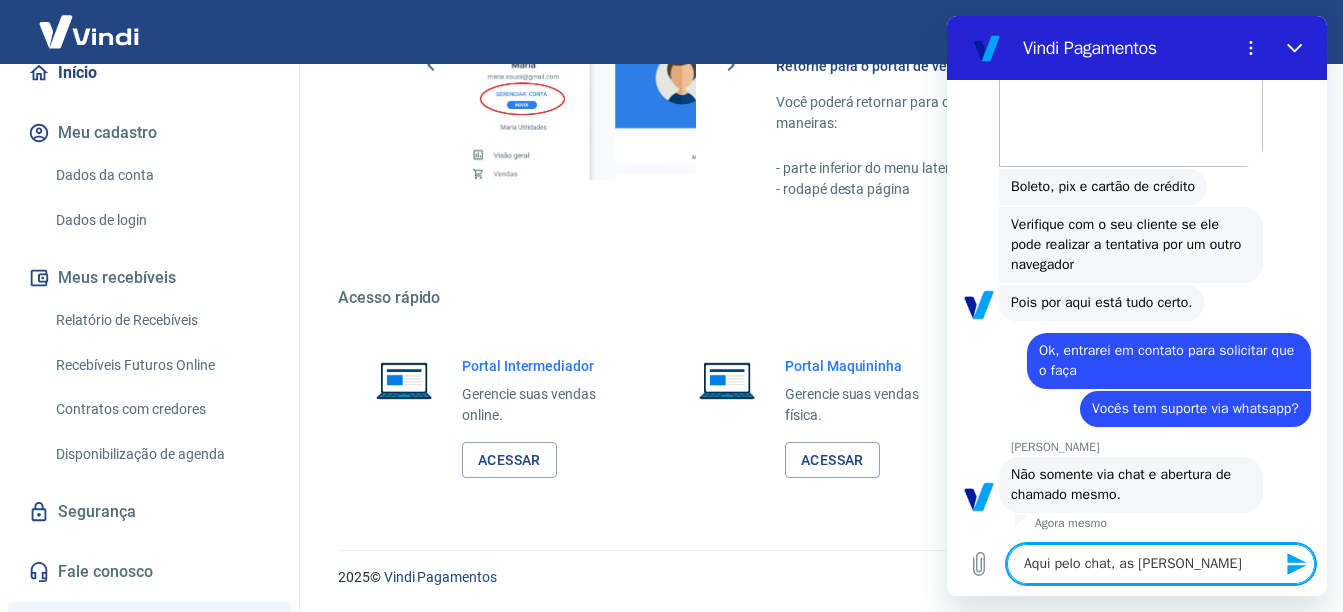 scroll, scrollTop: 2723, scrollLeft: 0, axis: vertical 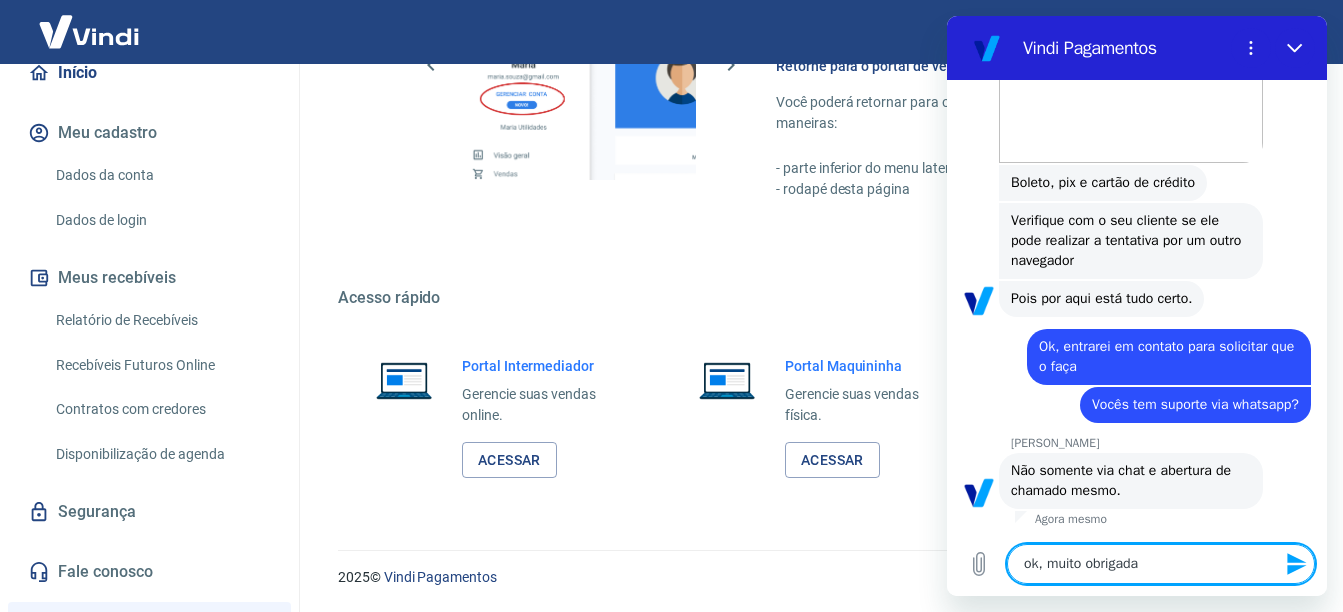 type on "ok, muito obrigada" 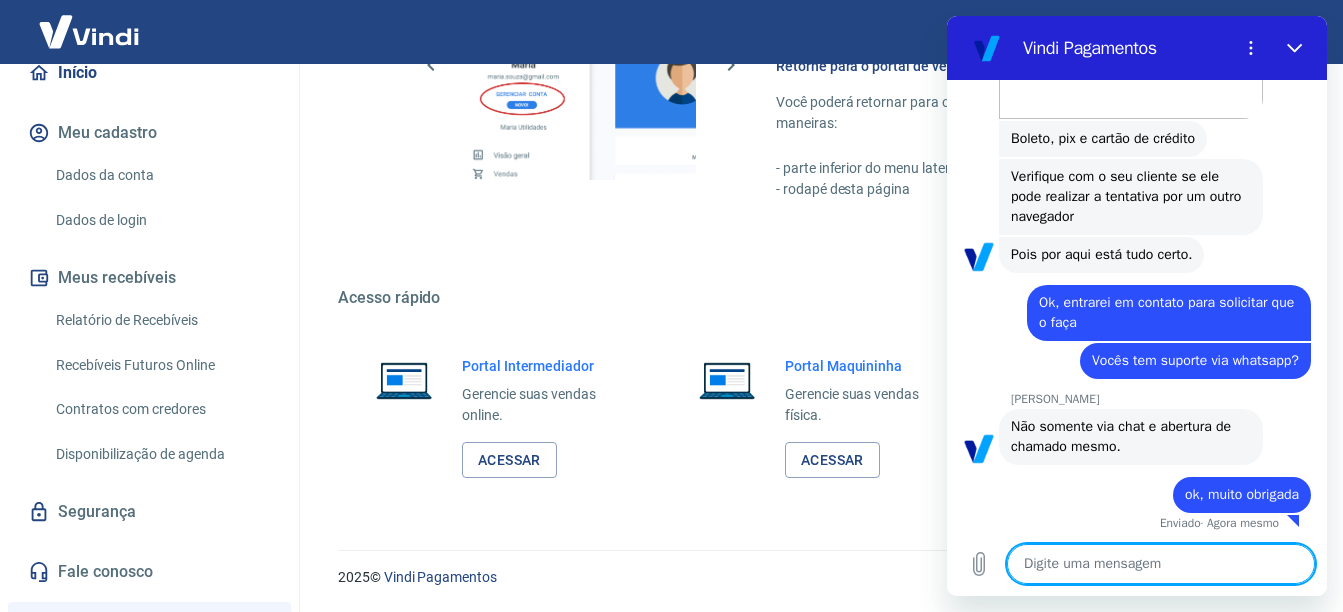 scroll, scrollTop: 2771, scrollLeft: 0, axis: vertical 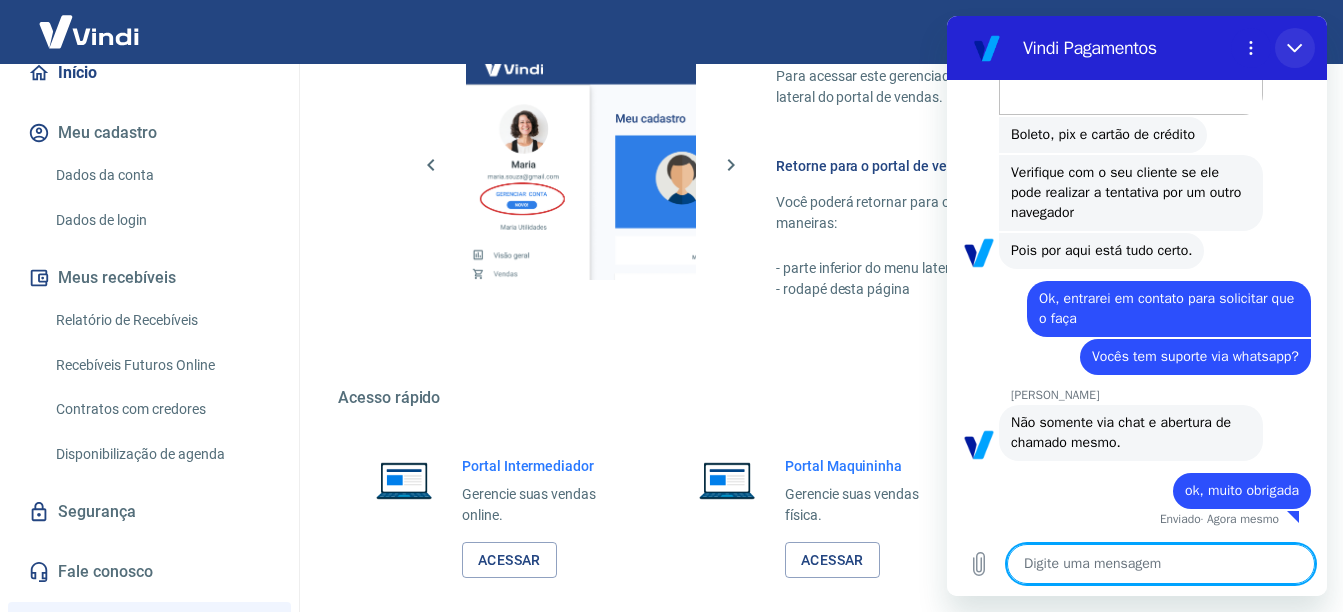 click at bounding box center (1295, 48) 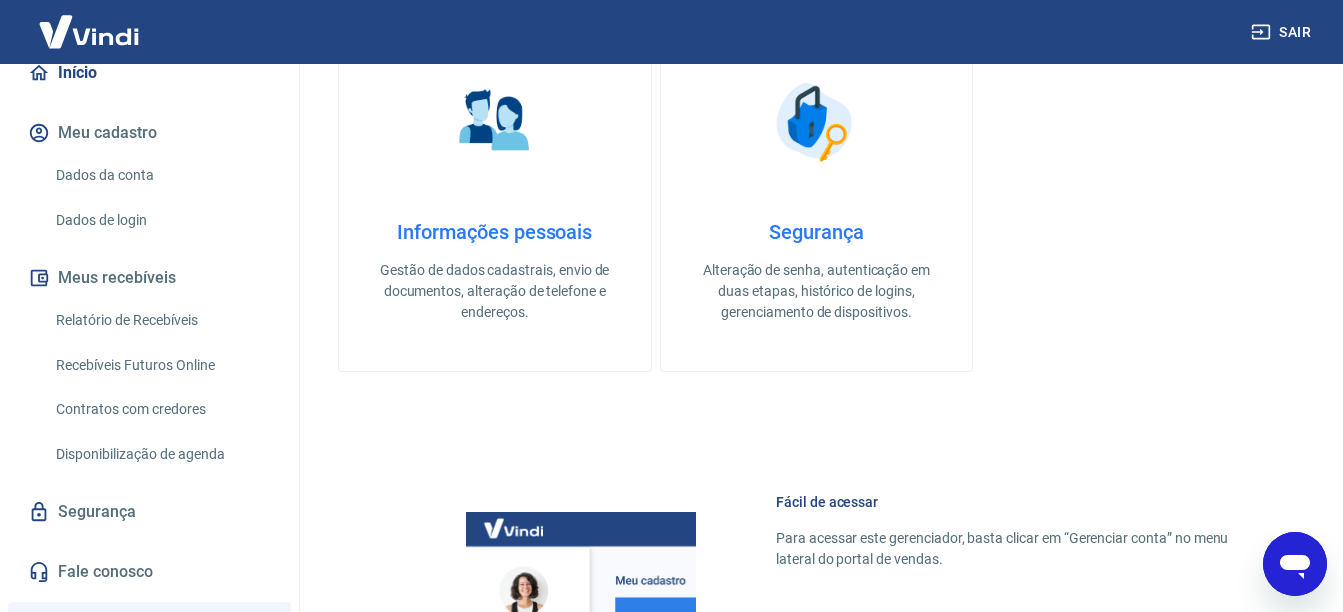 scroll, scrollTop: 784, scrollLeft: 0, axis: vertical 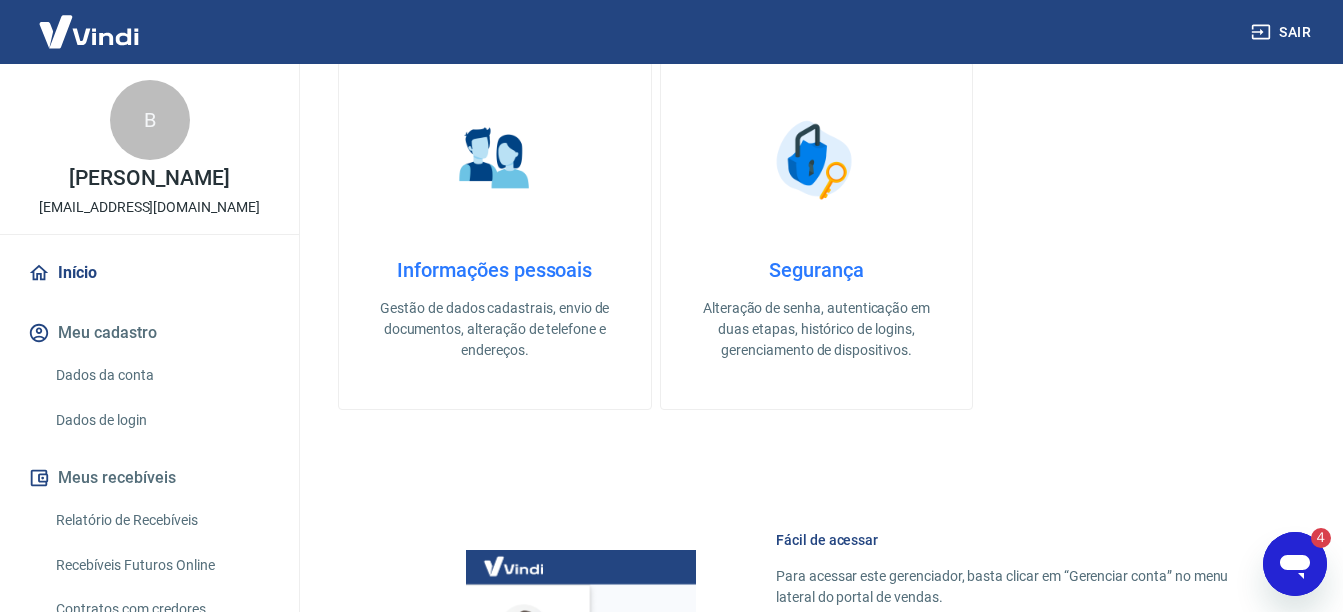 click 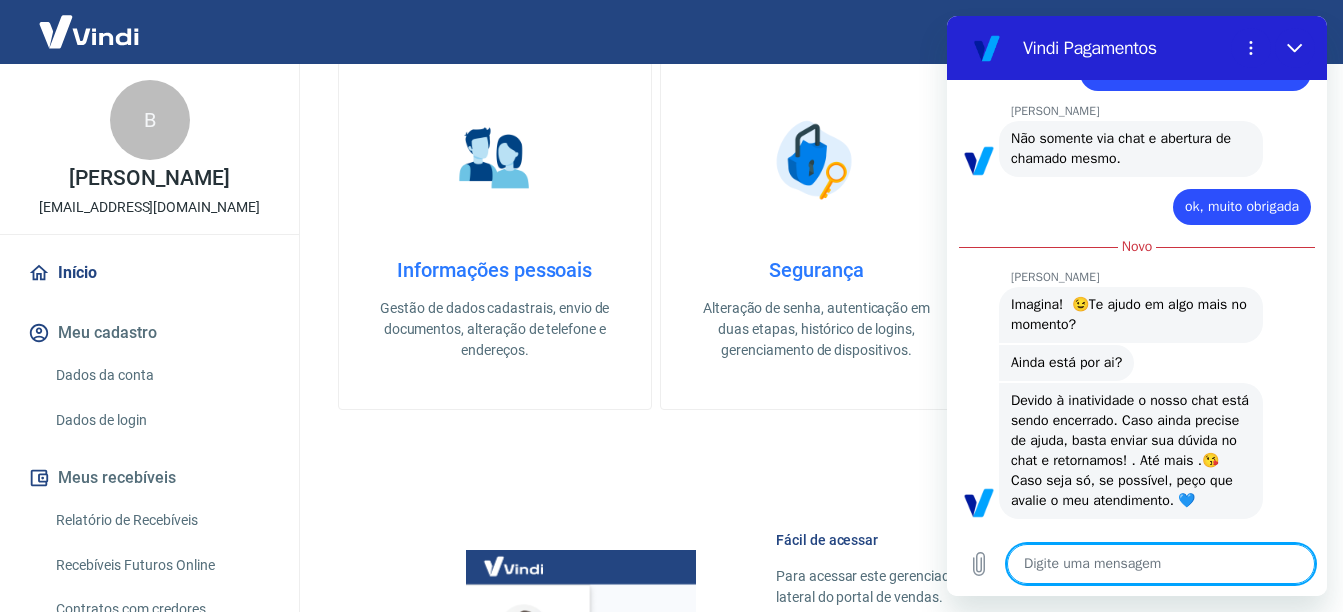 scroll, scrollTop: 3165, scrollLeft: 0, axis: vertical 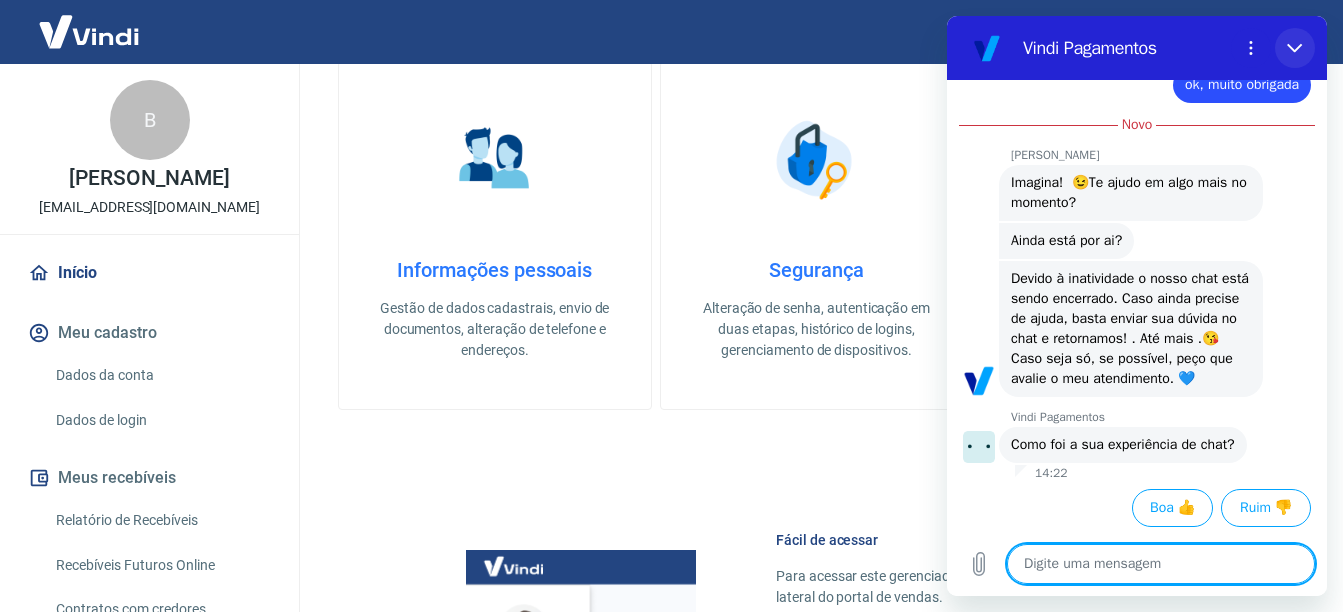 click 